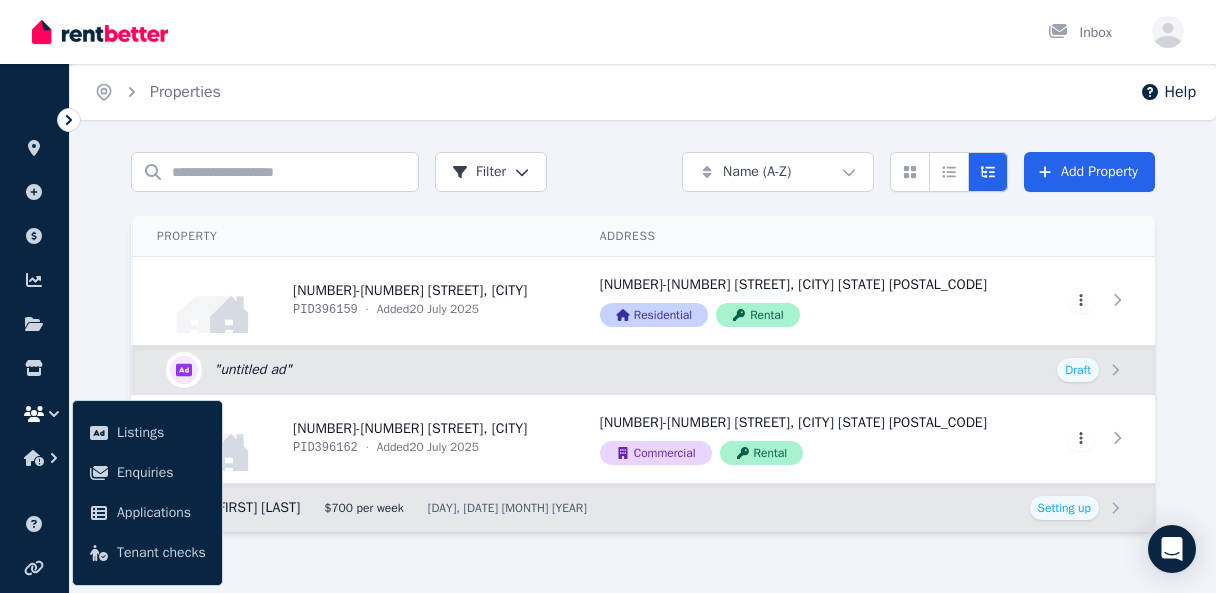 scroll, scrollTop: 0, scrollLeft: 0, axis: both 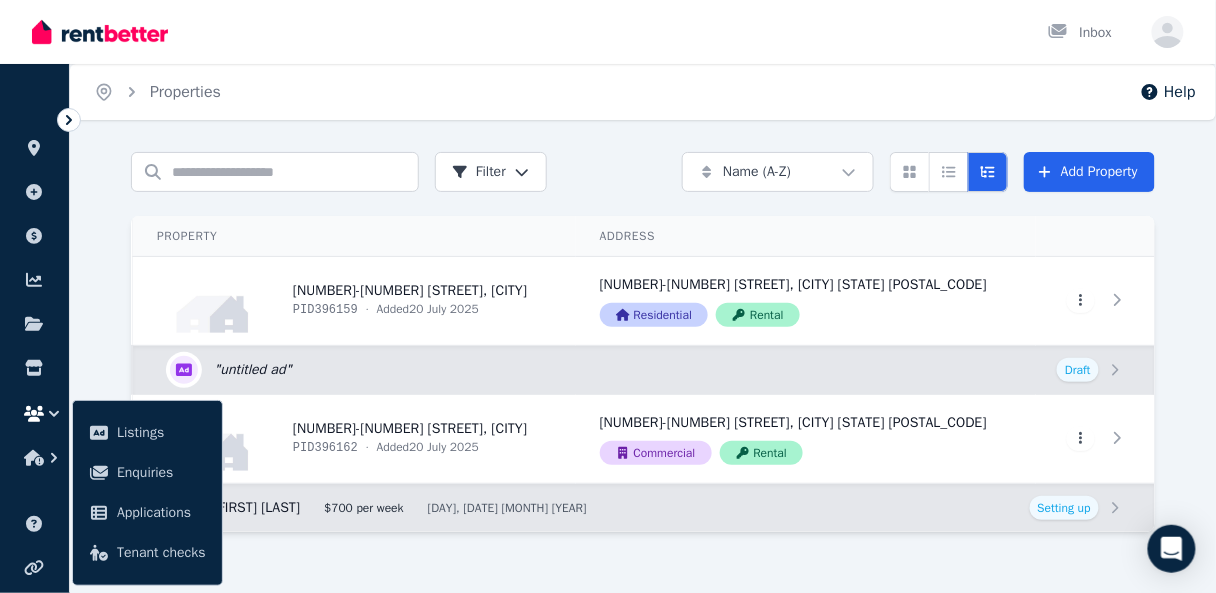 click at bounding box center (100, 32) 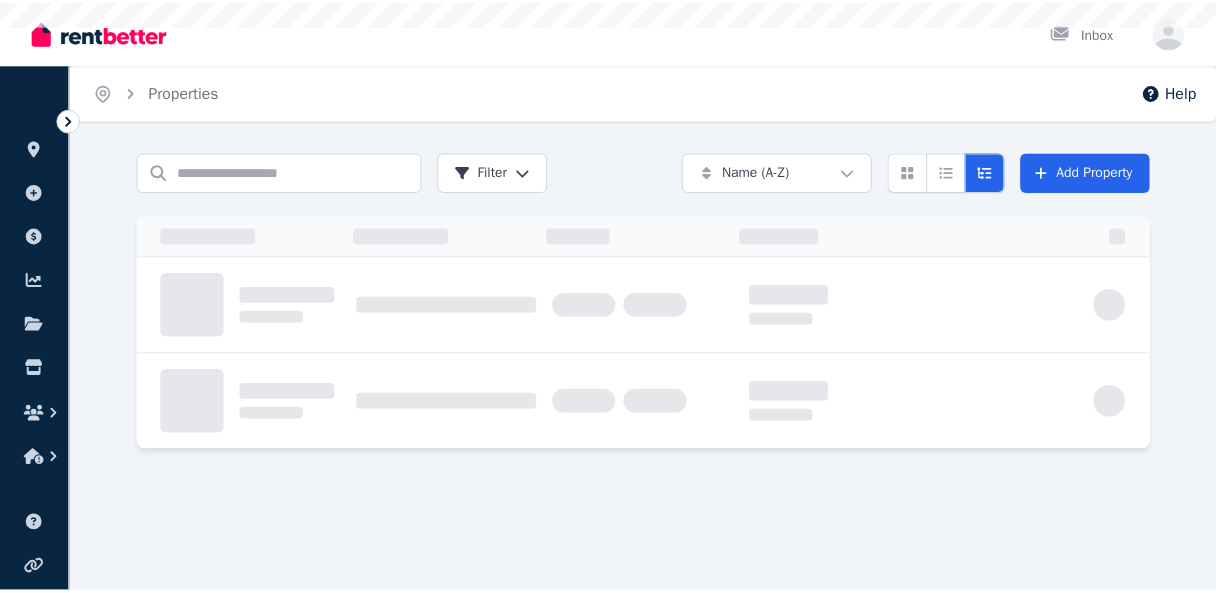scroll, scrollTop: 0, scrollLeft: 0, axis: both 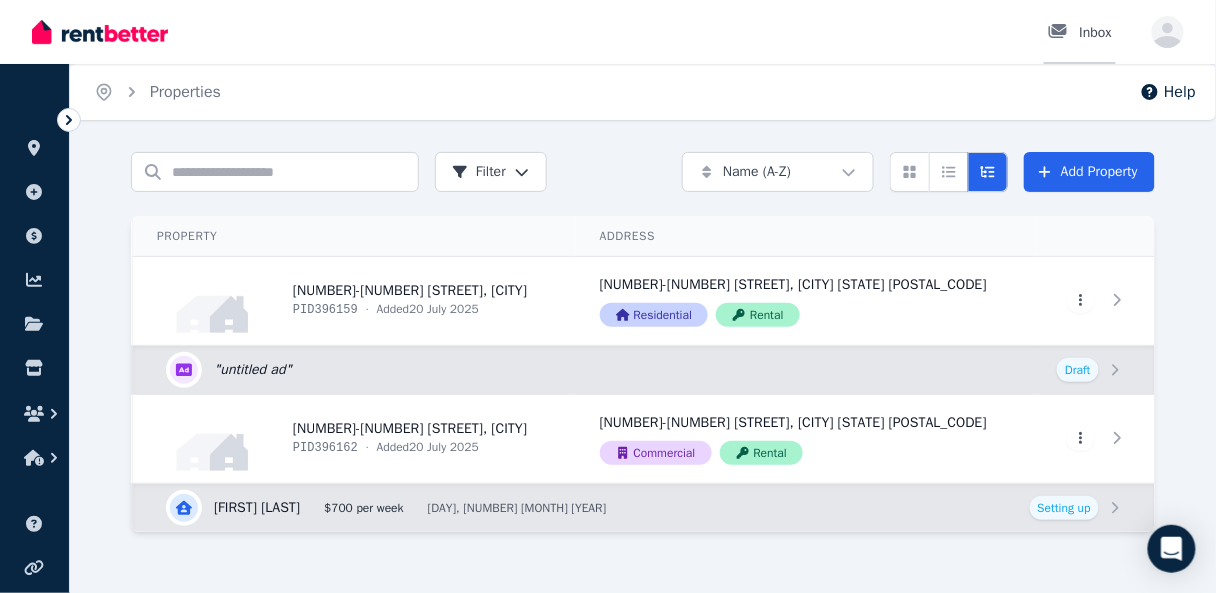 click on "Inbox" at bounding box center [1080, 33] 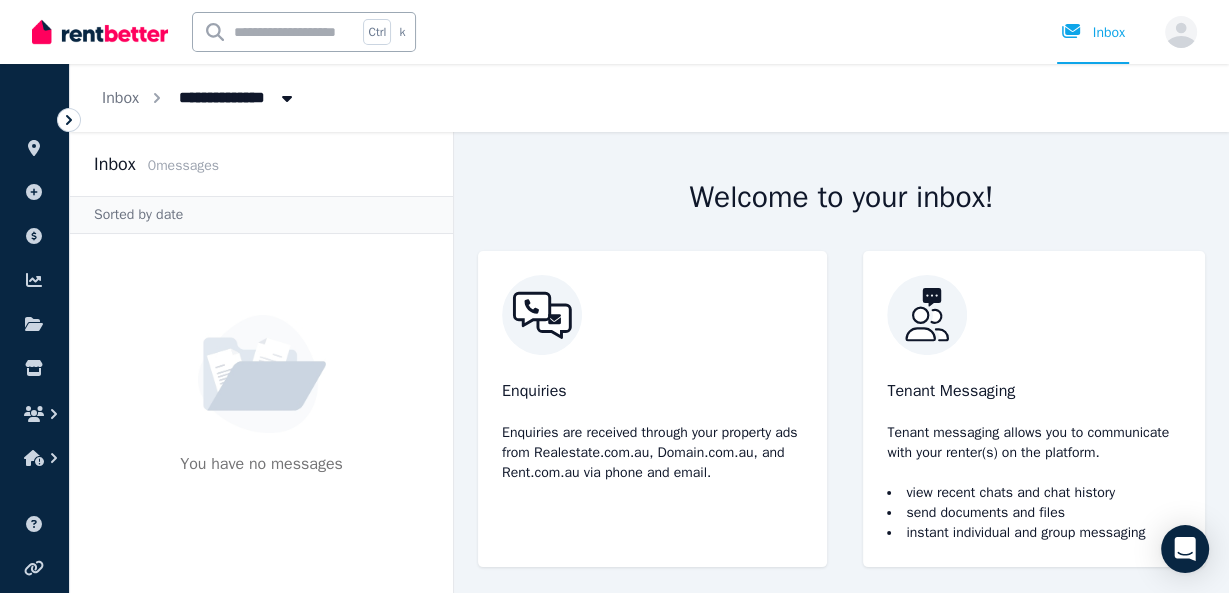 click on "Open user menu" at bounding box center [1181, 32] 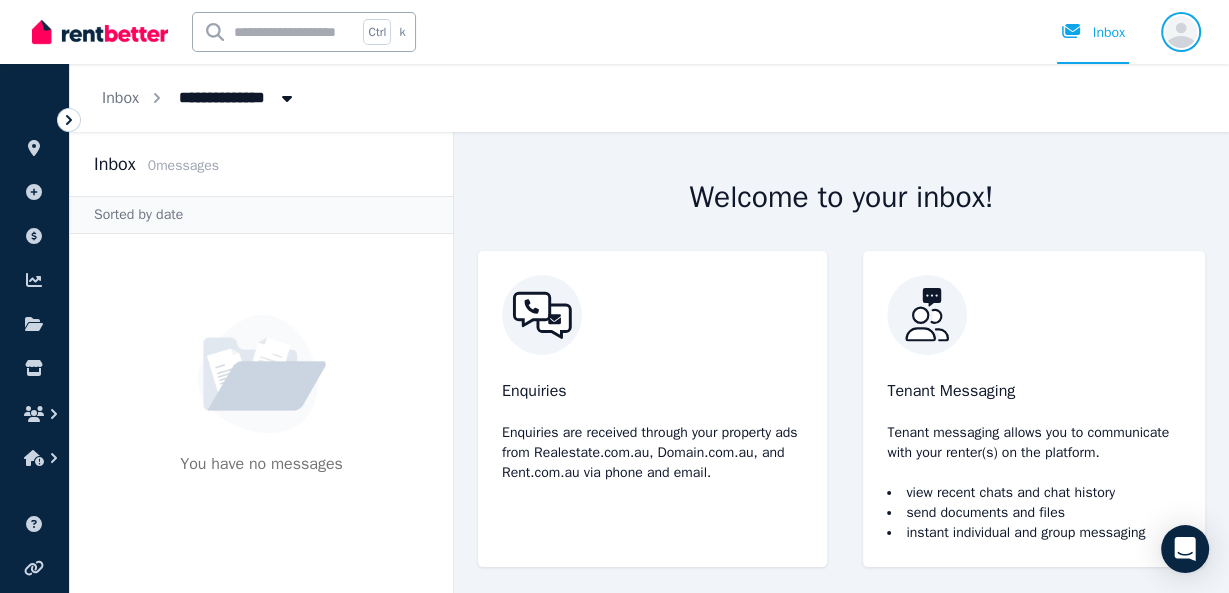 click 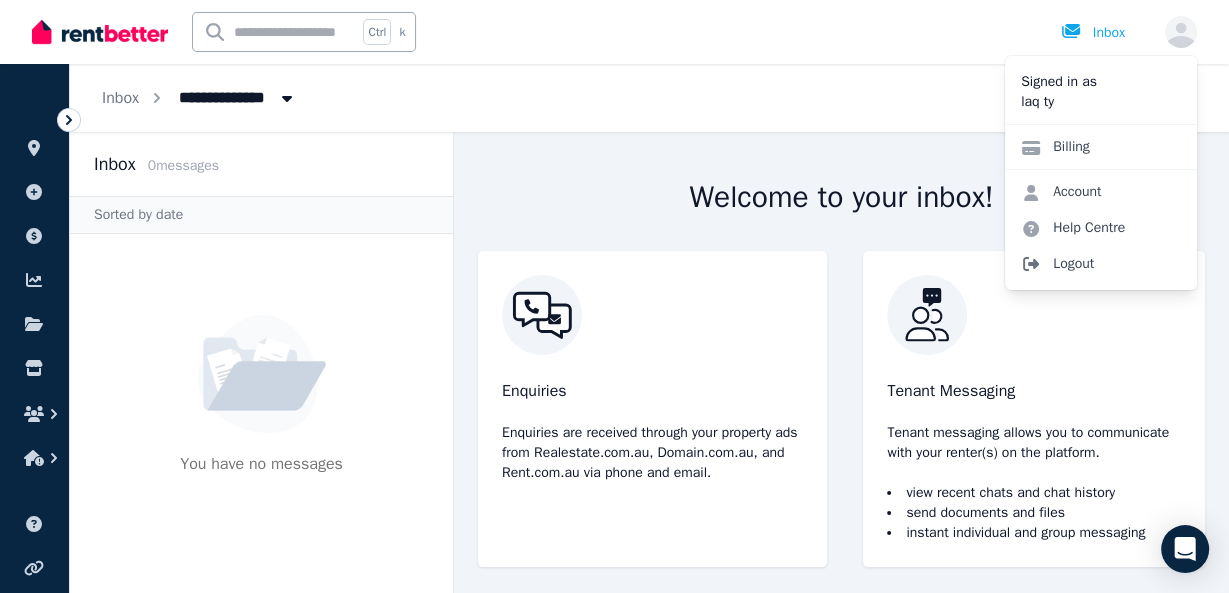 click on "Logout" at bounding box center (1101, 264) 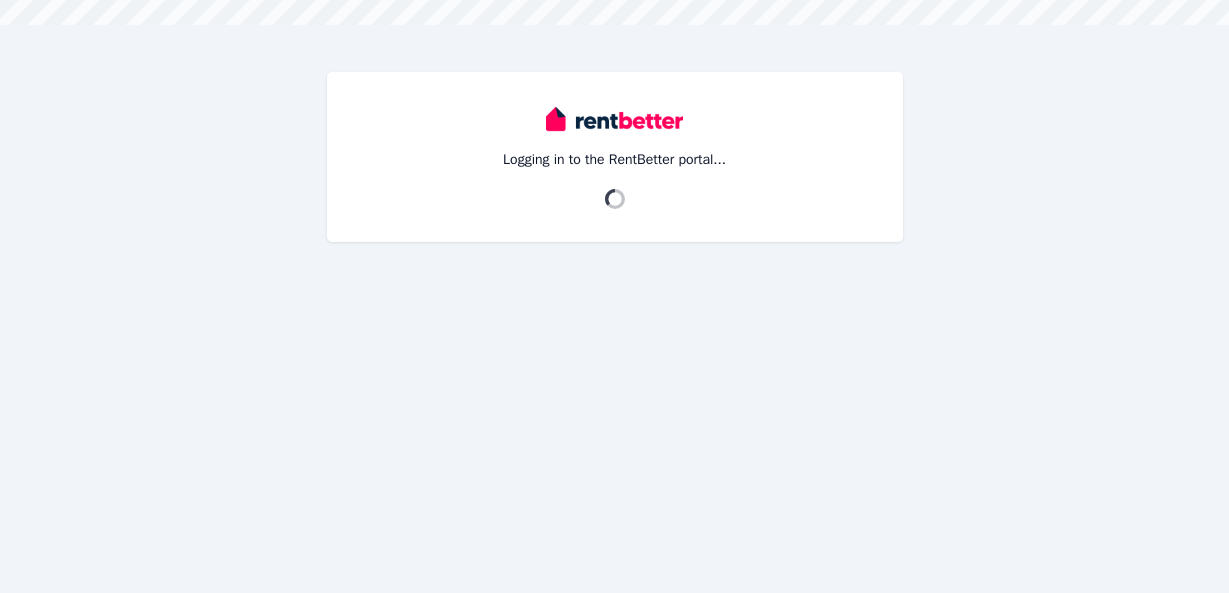 scroll, scrollTop: 0, scrollLeft: 0, axis: both 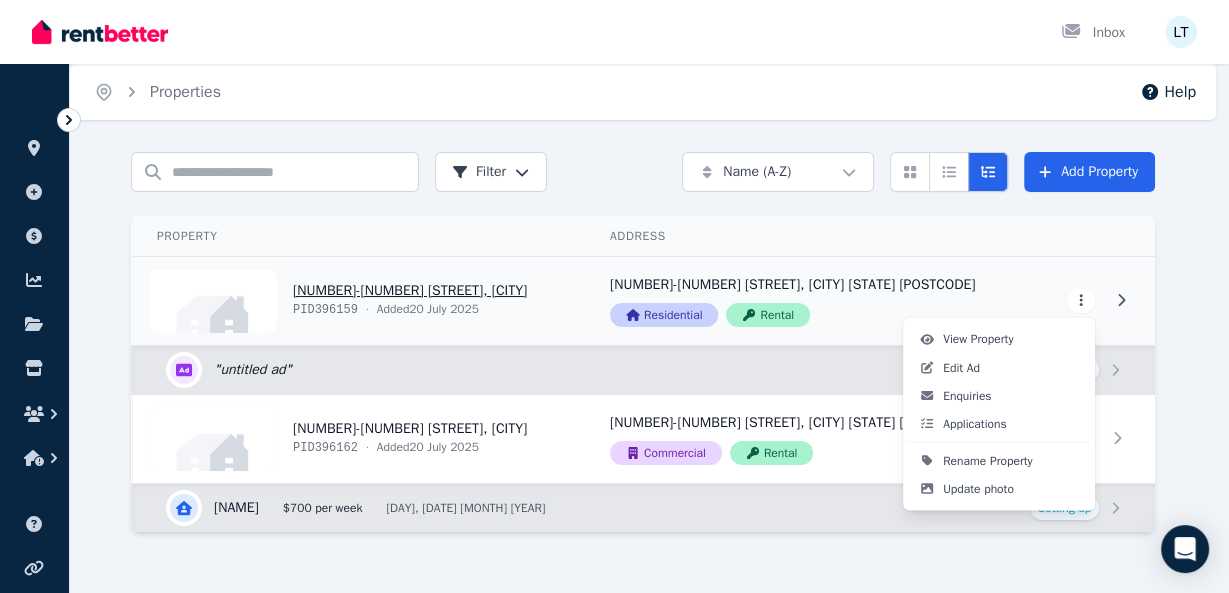 click on "Open main menu Inbox Open user menu ORGANISE Properties Add property Payments Finance report Documents Marketplace Help centre Refer a friend Account settings Your profile laq ty Home Properties Help Search properties Filter Name (A-Z) Add Property Property Address Actions [NUMBER]-[NUMBER] [STREET], [CITY] PID  396159 · Added  [DATE] [MONTH] [YEAR] [NUMBER]-[NUMBER] [STREET], [CITY] [STATE] [POSTCODE] Residential Rental View property details [NUMBER]-[NUMBER] [STREET], [CITY] [STATE] [POSTCODE] Residential Rental View property details View property details " untitled ad " Draft Edit listing:  [NUMBER]-[NUMBER] [STREET], [CITY] PID  396162 · Added  [DATE] [MONTH] [YEAR] [NUMBER]-[NUMBER] [STREET], [CITY] [STATE] Commercial Rental View property details [NUMBER]-[NUMBER] [STREET], [CITY] [STATE] Commercial Rental View property details View property details [NAME] $700 per week [DAY], [DATE] [MONTH] [YEAR] Setting up View details for  [NAME] /portal
View Property Edit Ad Enquiries Applications Rename Property Update photo" at bounding box center (614, 296) 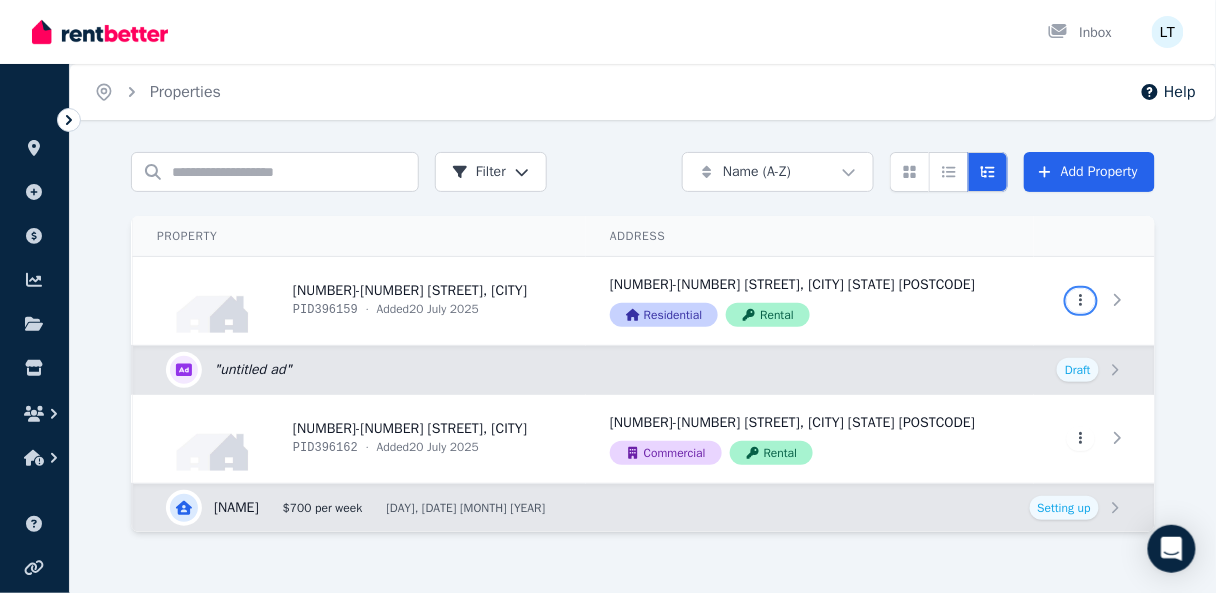 click on "Open main menu Inbox Open user menu ORGANISE Properties Add property Payments Finance report Documents Marketplace Help centre Refer a friend Account settings Your profile laq ty Home Properties Help Search properties Filter Name (A-Z) Add Property Property Address Actions 1-3 Hill View Pl, Bentley PID  396159 · Added  20 July 2025 1-3 Hill View Pl, Bentley WA 6102 Residential Rental View property details 1-3 Hill View Pl, Bentley WA 6102 Residential Rental View property details View property details " untitled ad " Draft Edit listing:  5-6 Trinca Ct, Werribee PID  396162 · Added  20 July 2025 5-6 Trinca Ct, Werribee VIC 3030 Commercial Rental View property details 5-6 Trinca Ct, Werribee VIC 3030 Commercial Rental View property details View property details Tricsa Mailina $700 per week Thu, 21 Aug 2025 Setting up View details for  Tricsa Mailina /portal" at bounding box center [608, 296] 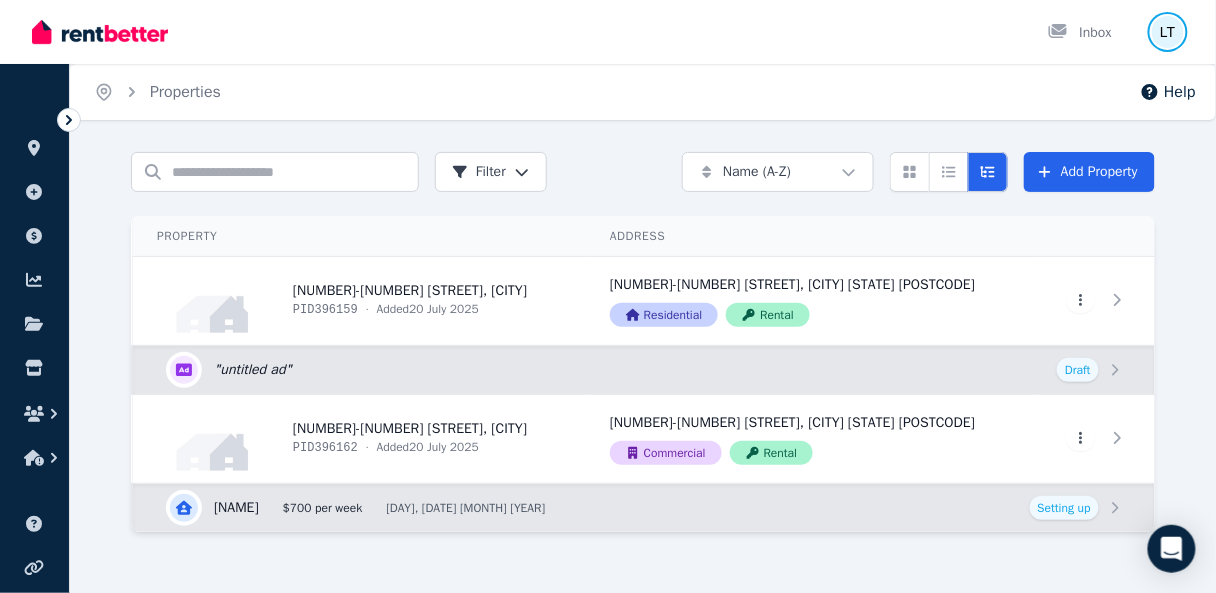 click at bounding box center (1168, 32) 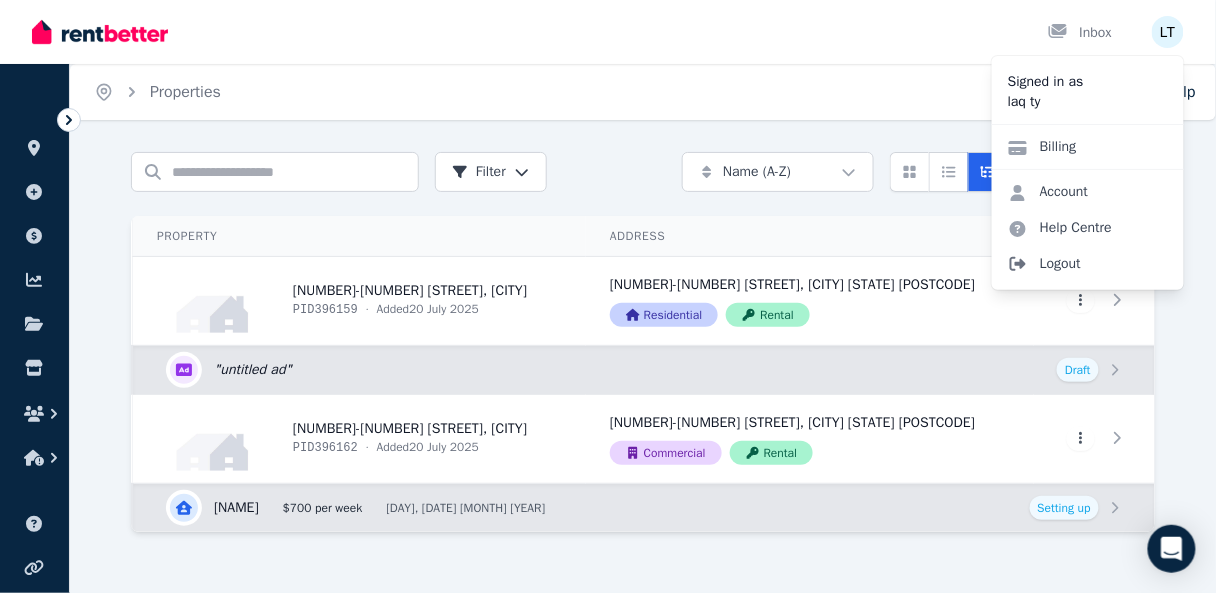 click on "Logout" at bounding box center [1088, 264] 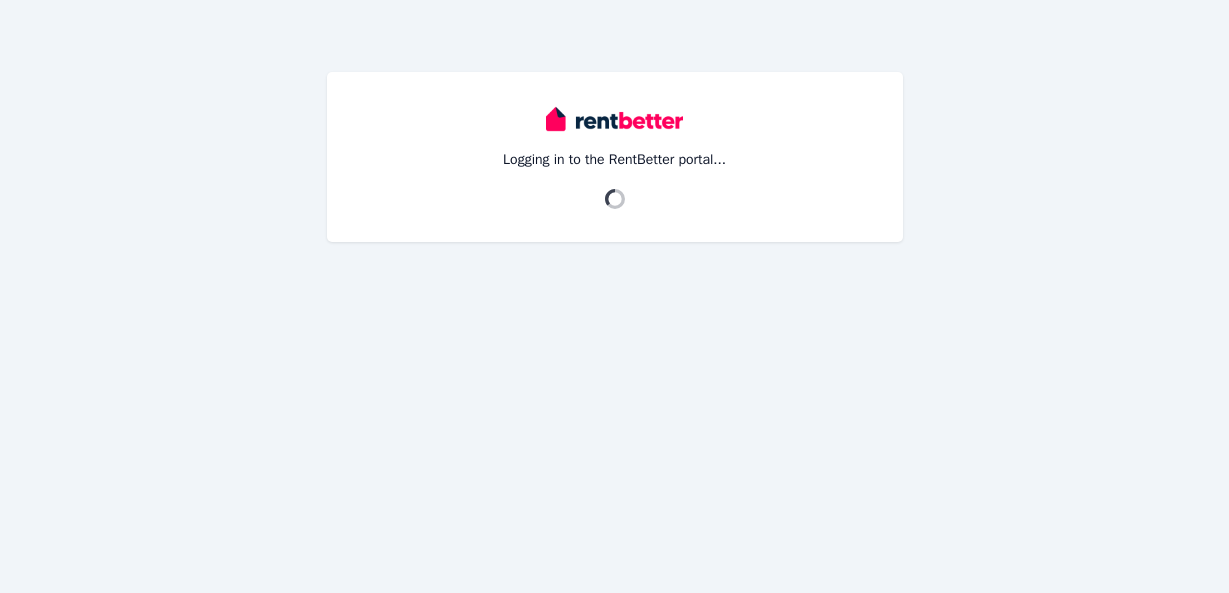 scroll, scrollTop: 0, scrollLeft: 0, axis: both 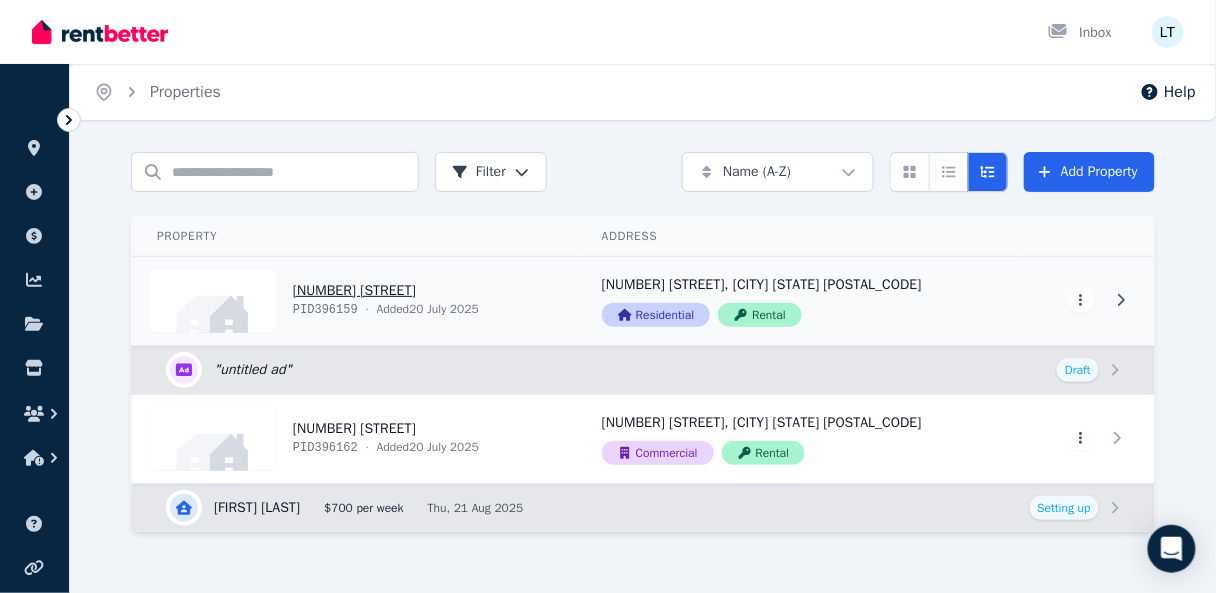 click at bounding box center (1087, 301) 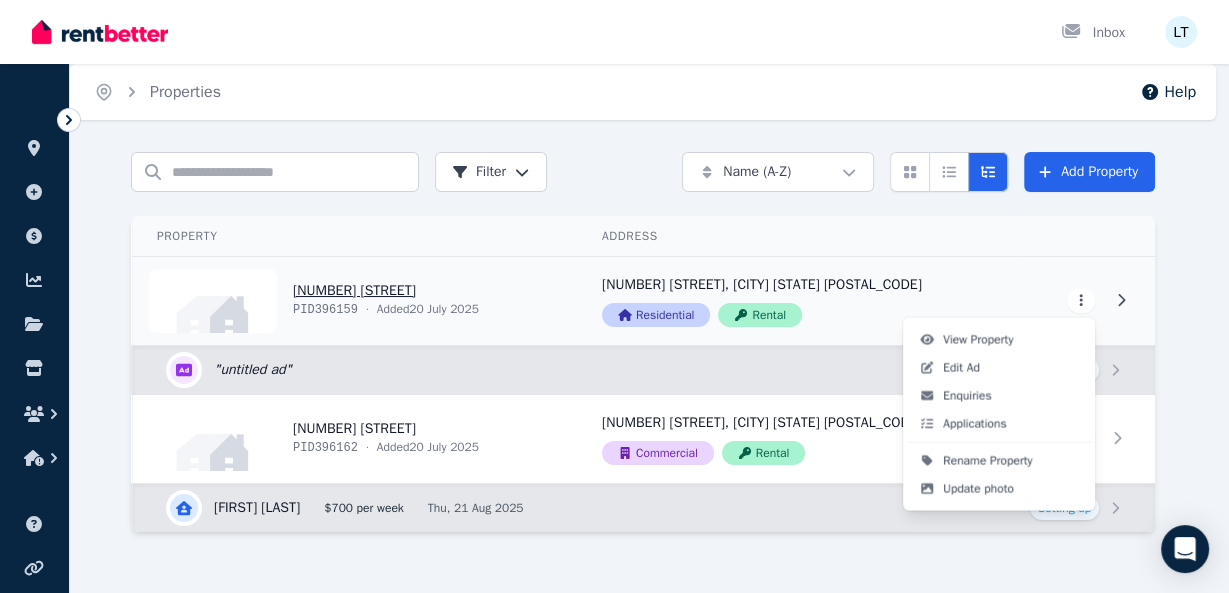 click on "Open main menu Inbox Open user menu ORGANISE Properties Add property Payments Finance report Documents Marketplace Help centre Refer a friend Account settings Your profile laq ty Home Properties Help Search properties Filter Name (A-Z) Add Property Property Address Actions 1-3 Hill View Pl, Bentley PID  396159 · Added  20 July 2025 1-3 Hill View Pl, Bentley WA 6102 Residential Rental View property details 1-3 Hill View Pl, Bentley WA 6102 Residential Rental View property details View property details " untitled ad " Draft Edit listing:  5-6 Trinca Ct, Werribee VIC 3030 Commercial Rental View property details 5-6 Trinca Ct, Werribee VIC 3030 Commercial Rental View property details View property details [FIRST] [LAST] $700 per week Thu, 21 Aug 2025 Setting up View details for  [FIRST] [LAST] /portal
View Property Edit Ad Enquiries Applications Rename Property Update photo" at bounding box center [614, 296] 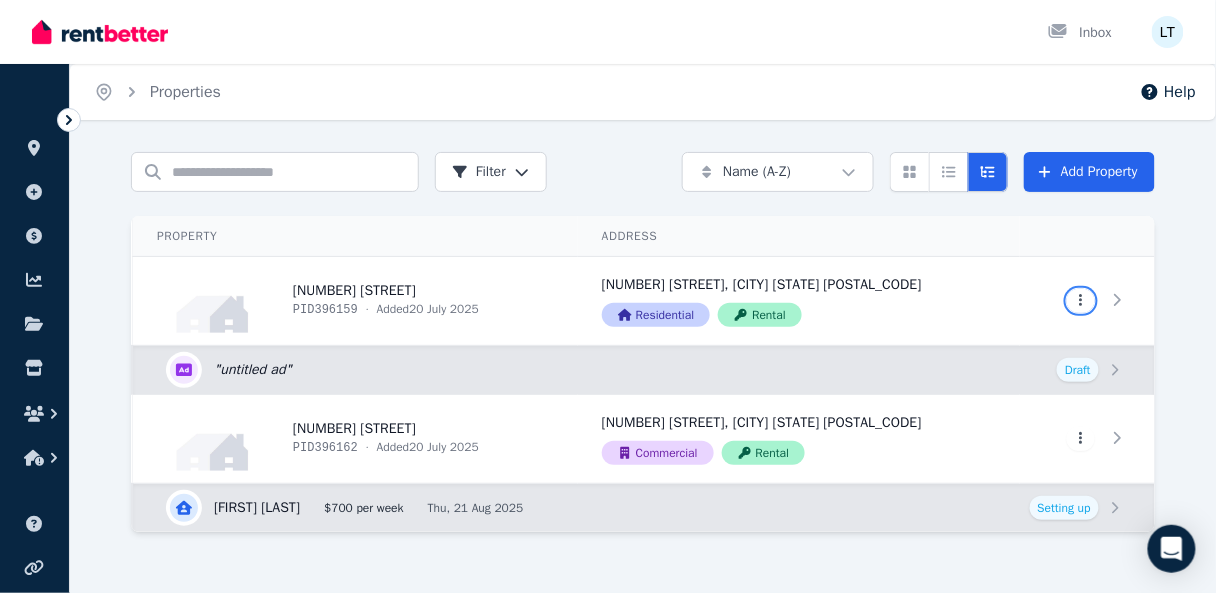 click on "Open main menu Inbox Open user menu ORGANISE Properties Add property Payments Finance report Documents Marketplace Help centre Refer a friend Account settings Your profile laq ty Home Properties Help Search properties Filter Name (A-Z) Add Property Property Address Actions 1-3 Hill View Pl, Bentley PID  396159 · Added  20 July 2025 1-3 Hill View Pl, Bentley WA 6102 Residential Rental View property details 1-3 Hill View Pl, Bentley WA 6102 Residential Rental View property details View property details " untitled ad " Draft Edit listing:  5-6 Trinca Ct, Werribee PID  396162 · Added  20 July 2025 5-6 Trinca Ct, Werribee VIC 3030 Commercial Rental View property details 5-6 Trinca Ct, Werribee VIC 3030 Commercial Rental View property details View property details Tricsa Mailina $700 per week Thu, 21 Aug 2025 Setting up View details for  Tricsa Mailina /portal" at bounding box center [608, 296] 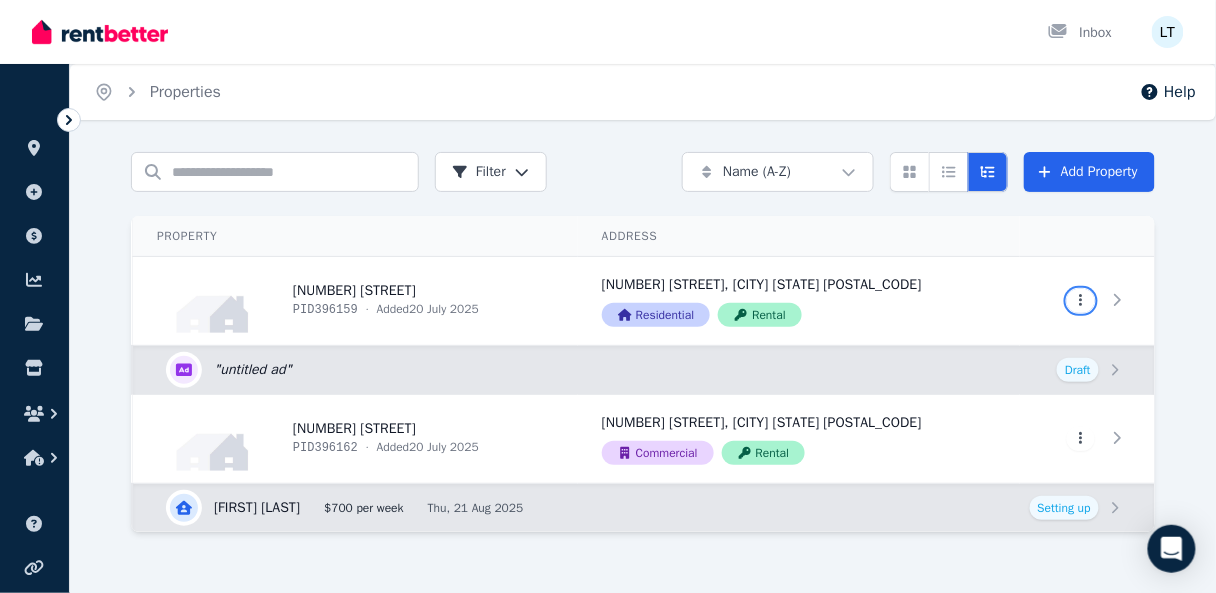 type 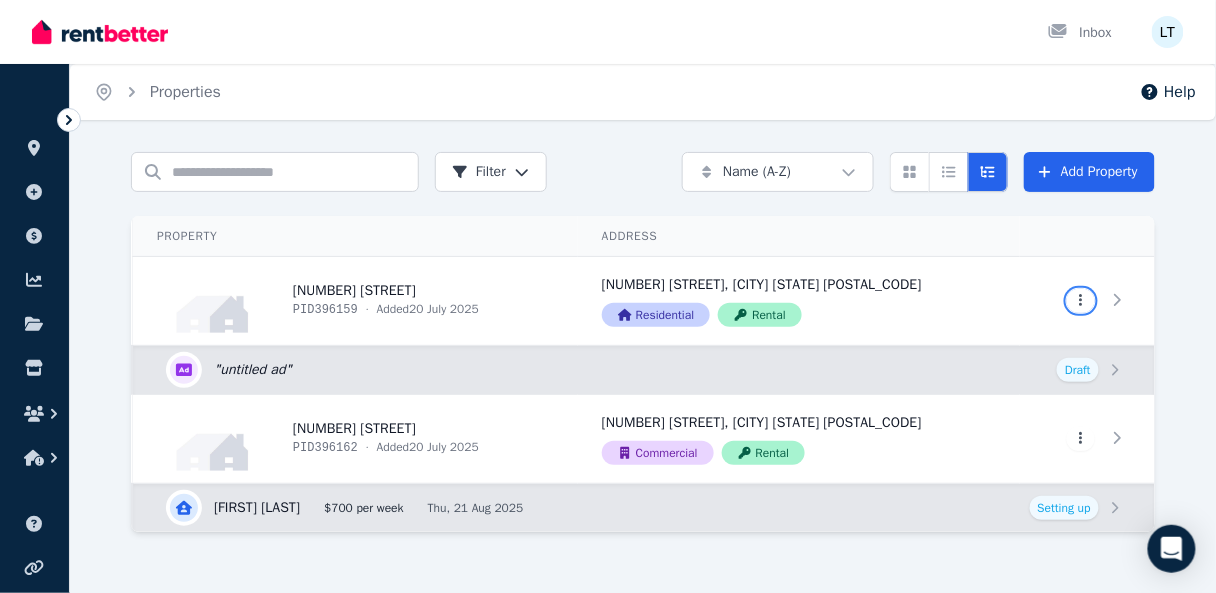 click on "Open main menu Inbox Open user menu ORGANISE Properties Add property Payments Finance report Documents Marketplace Help centre Refer a friend Account settings Your profile laq ty Home Properties Help Search properties Filter Name (A-Z) Add Property Property Address Actions 1-3 Hill View Pl, Bentley PID  396159 · Added  20 July 2025 1-3 Hill View Pl, Bentley WA 6102 Residential Rental View property details 1-3 Hill View Pl, Bentley WA 6102 Residential Rental View property details View property details " untitled ad " Draft Edit listing:  5-6 Trinca Ct, Werribee PID  396162 · Added  20 July 2025 5-6 Trinca Ct, Werribee VIC 3030 Commercial Rental View property details 5-6 Trinca Ct, Werribee VIC 3030 Commercial Rental View property details View property details Tricsa Mailina $700 per week Thu, 21 Aug 2025 Setting up View details for  Tricsa Mailina /portal" at bounding box center [608, 296] 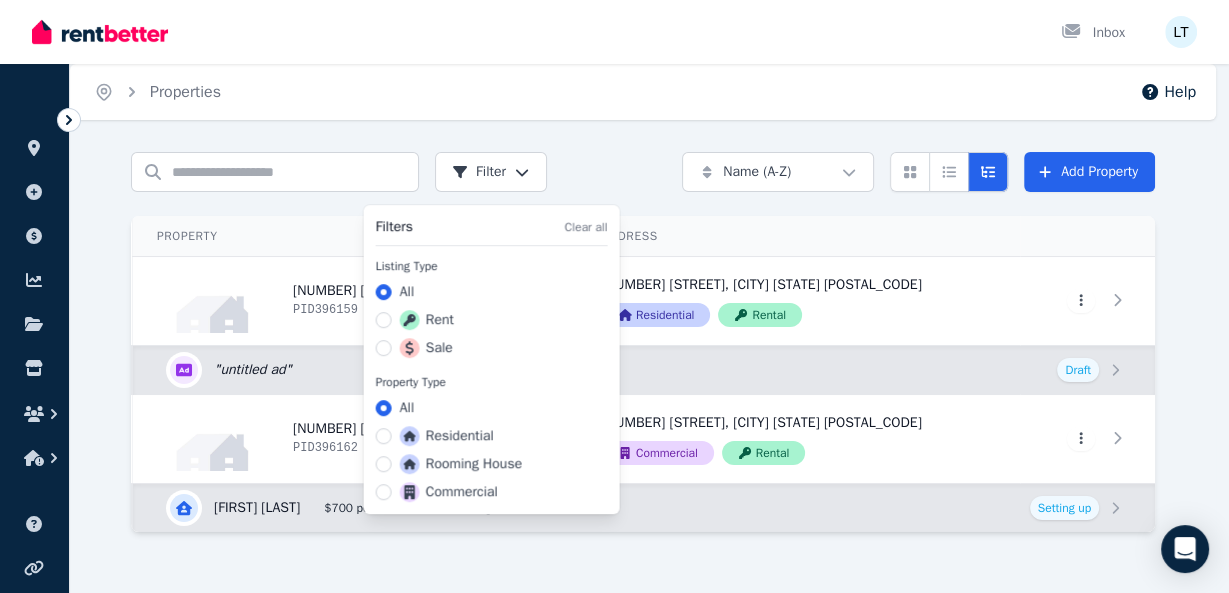 click on "Open main menu Inbox Open user menu ORGANISE Properties Add property Payments Finance report Documents Marketplace Help centre Refer a friend Account settings Your profile laq ty Home Properties Help Search properties Filter Name (A-Z) Add Property Property Address Actions 1-3 Hill View Pl, Bentley PID  396159 · Added  20 July 2025 1-3 Hill View Pl, Bentley WA 6102 Residential Rental View property details 1-3 Hill View Pl, Bentley WA 6102 Residential Rental View property details View property details " untitled ad " Draft Edit listing:  5-6 Trinca Ct, Werribee PID  396162 · Added  20 July 2025 5-6 Trinca Ct, Werribee VIC 3030 Commercial Rental View property details 5-6 Trinca Ct, Werribee VIC 3030 Commercial Rental View property details View property details Tricsa Mailina $700 per week Thu, 21 Aug 2025 Setting up View details for  Tricsa Mailina /portal
Filters Clear all Listing Type All Rent Sale Property Type All Residential Rooming House Commercial" at bounding box center [614, 296] 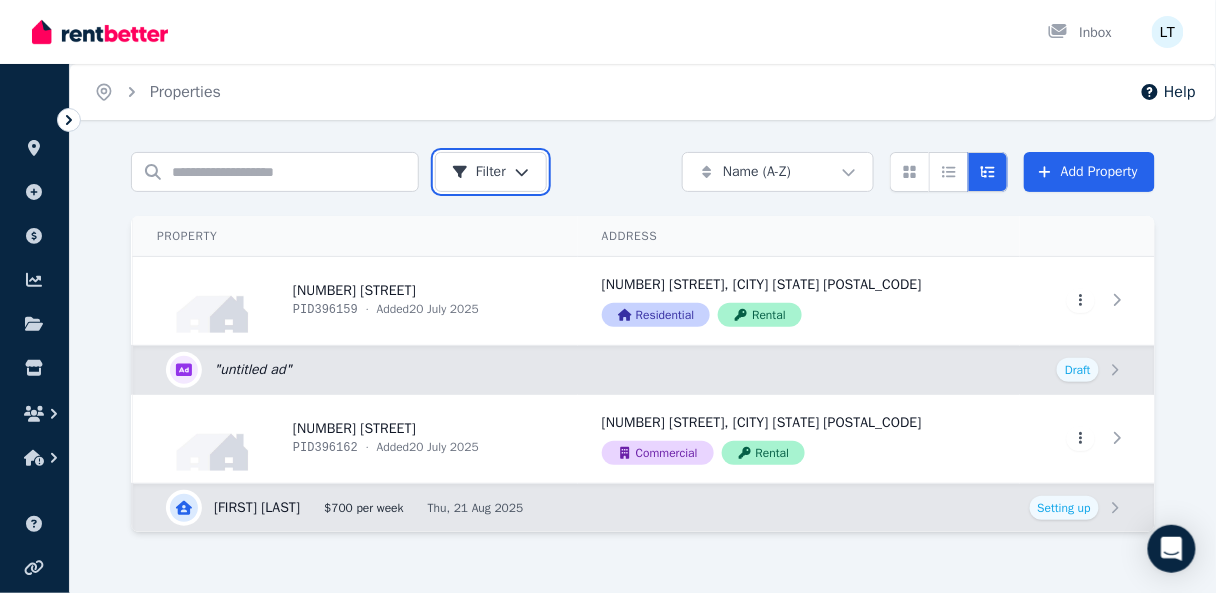 click on "Open main menu Inbox Open user menu ORGANISE Properties Add property Payments Finance report Documents Marketplace Help centre Refer a friend Account settings Your profile laq ty Home Properties Help Search properties Filter Name (A-Z) Add Property Property Address Actions 1-3 Hill View Pl, Bentley PID  396159 · Added  20 July 2025 1-3 Hill View Pl, Bentley WA 6102 Residential Rental View property details 1-3 Hill View Pl, Bentley WA 6102 Residential Rental View property details View property details " untitled ad " Draft Edit listing:  5-6 Trinca Ct, Werribee PID  396162 · Added  20 July 2025 5-6 Trinca Ct, Werribee VIC 3030 Commercial Rental View property details 5-6 Trinca Ct, Werribee VIC 3030 Commercial Rental View property details View property details Tricsa Mailina $700 per week Thu, 21 Aug 2025 Setting up View details for  Tricsa Mailina /portal" at bounding box center (608, 296) 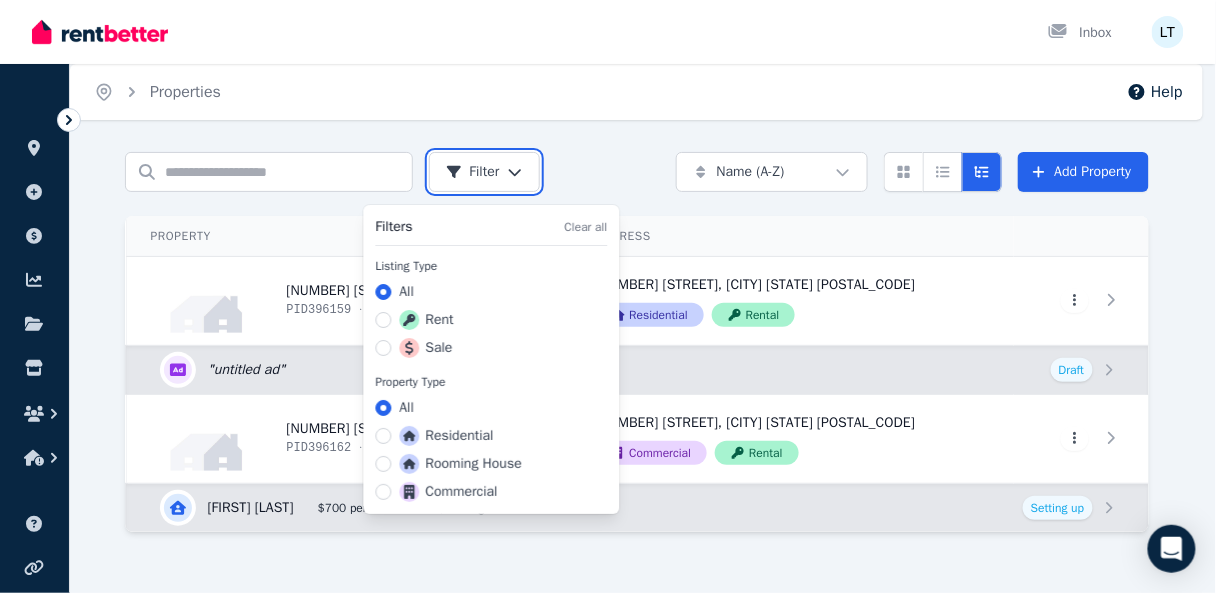 click on "Open main menu Inbox Open user menu ORGANISE Properties Add property Payments Finance report Documents Marketplace Help centre Refer a friend Account settings Your profile laq ty Home Properties Help Search properties Filter Name (A-Z) Add Property Property Address Actions 1-3 Hill View Pl, Bentley PID  396159 · Added  20 July 2025 1-3 Hill View Pl, Bentley WA 6102 Residential Rental View property details 1-3 Hill View Pl, Bentley WA 6102 Residential Rental View property details View property details " untitled ad " Draft Edit listing:  5-6 Trinca Ct, Werribee PID  396162 · Added  20 July 2025 5-6 Trinca Ct, Werribee VIC 3030 Commercial Rental View property details 5-6 Trinca Ct, Werribee VIC 3030 Commercial Rental View property details View property details Tricsa Mailina $700 per week Thu, 21 Aug 2025 Setting up View details for  Tricsa Mailina /portal
Filters Clear all Listing Type All Rent Sale Property Type All Residential Rooming House Commercial" at bounding box center (608, 296) 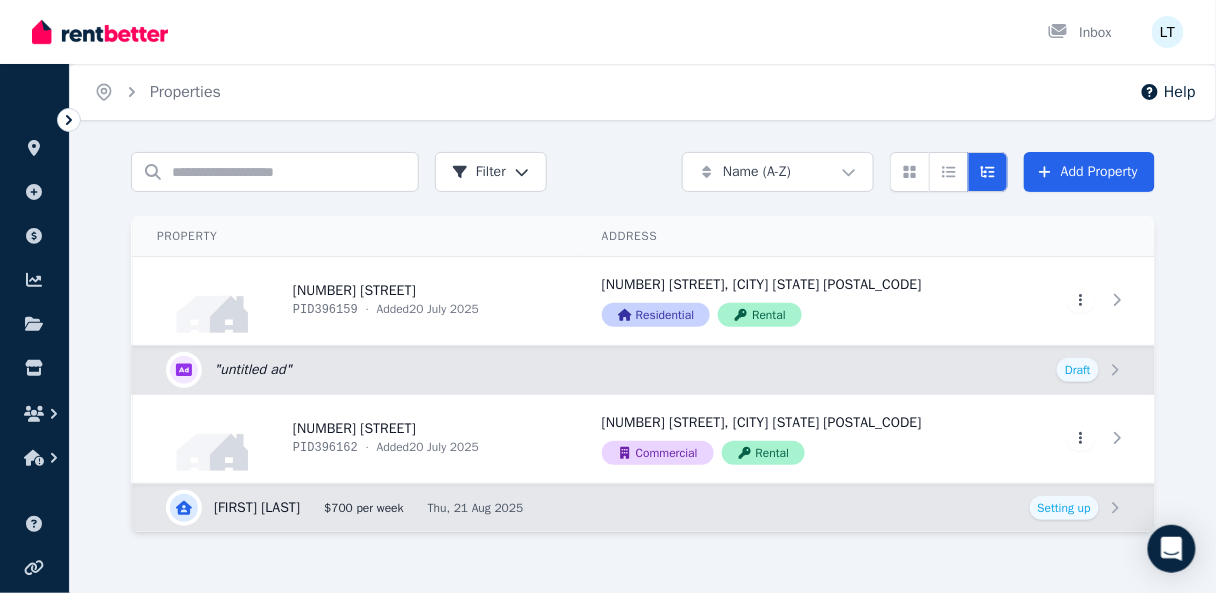 click on "Inbox" at bounding box center (574, 32) 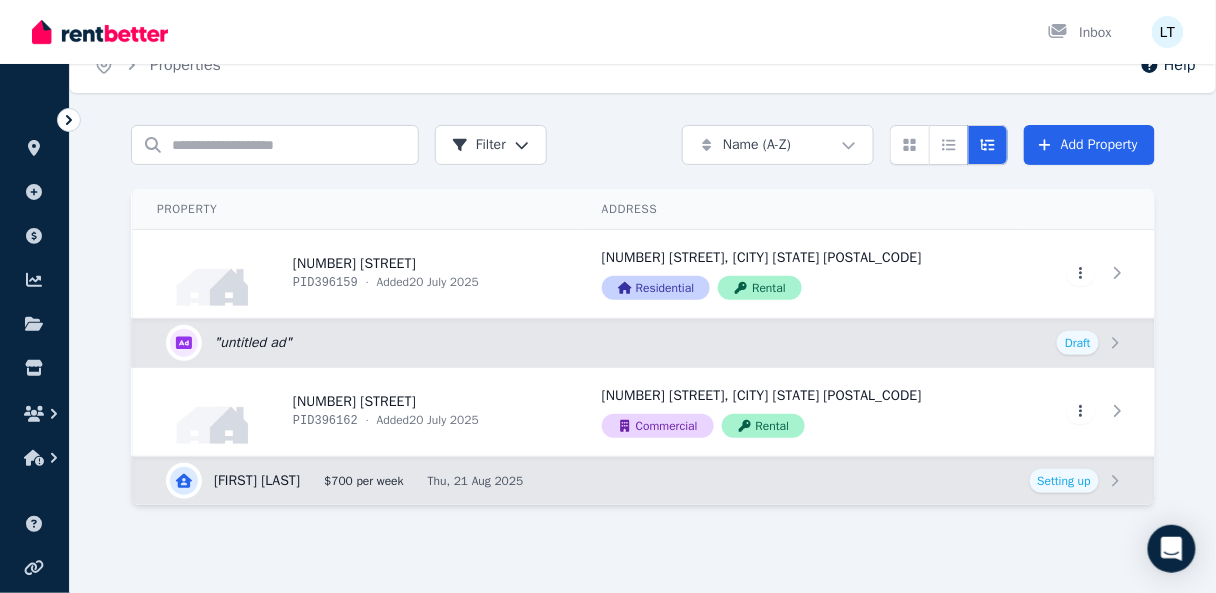 scroll, scrollTop: 29, scrollLeft: 0, axis: vertical 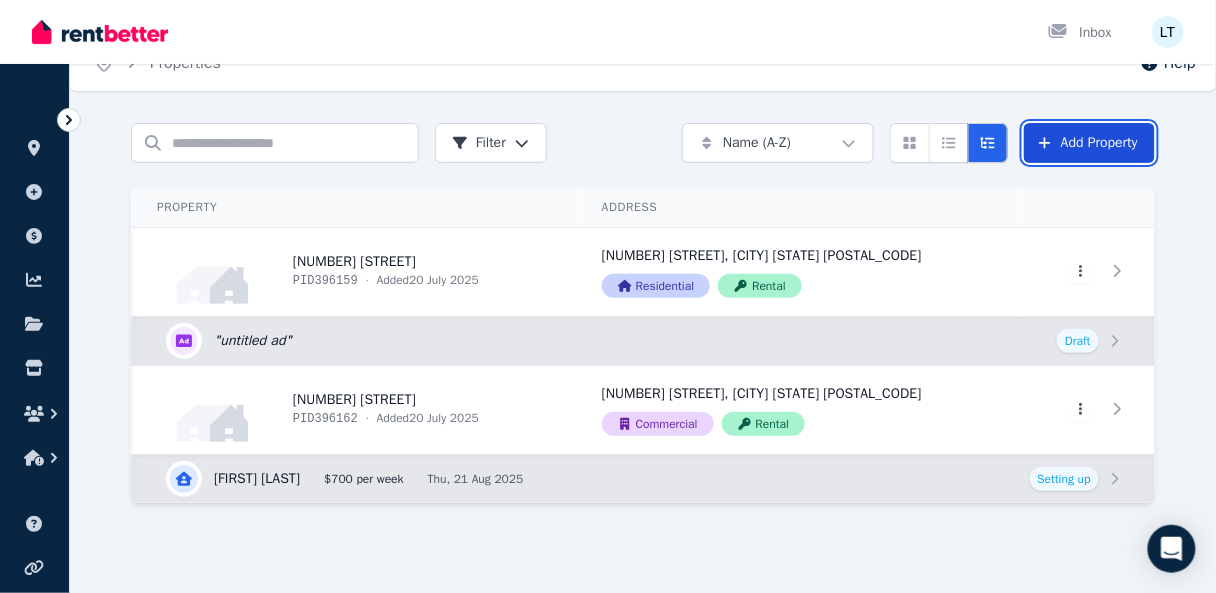click on "Add Property" at bounding box center (1089, 143) 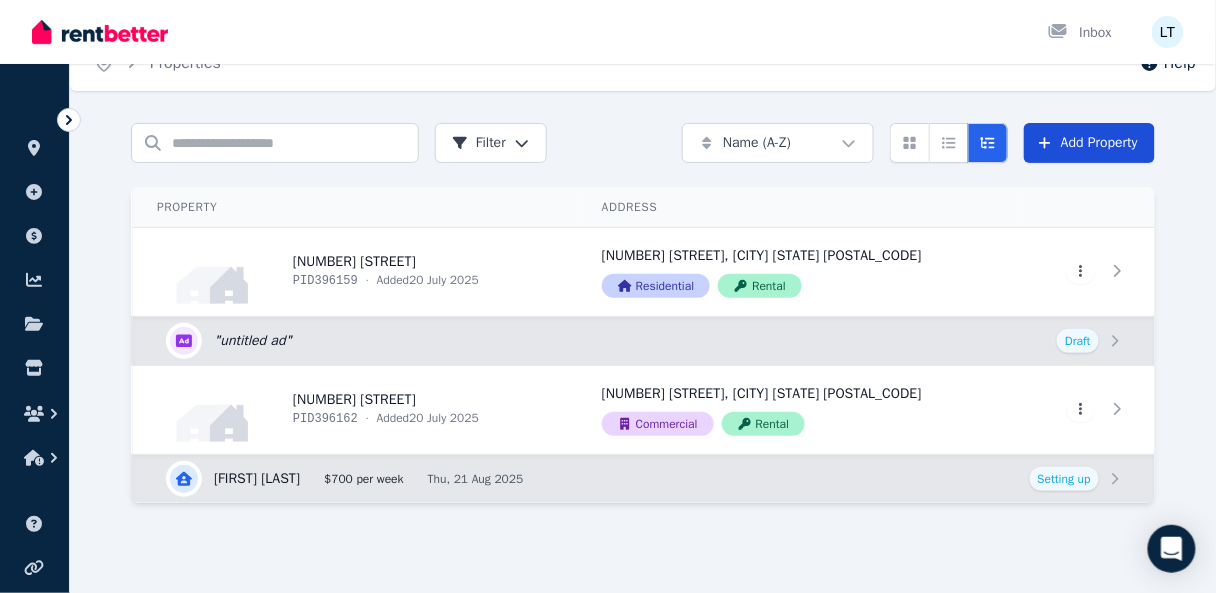 scroll, scrollTop: 0, scrollLeft: 0, axis: both 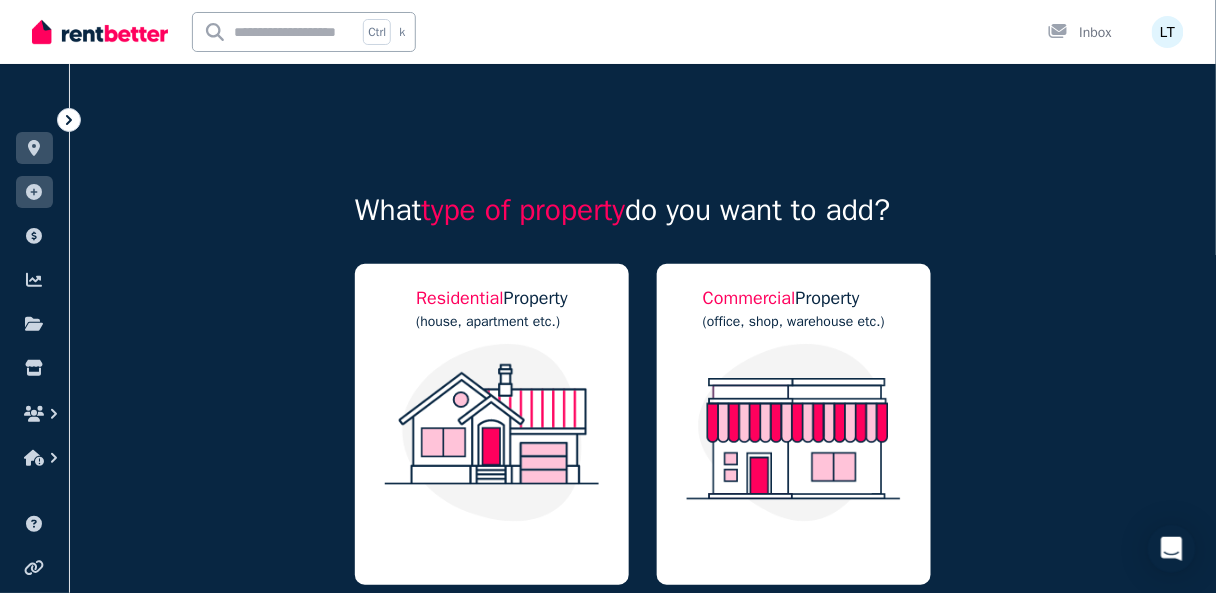 click on "What  type of property  do you want to add? Residential  Property (house, apartment etc.) Commercial  Property (office, shop, warehouse etc.) More than one property? You can add more later." at bounding box center [643, 378] 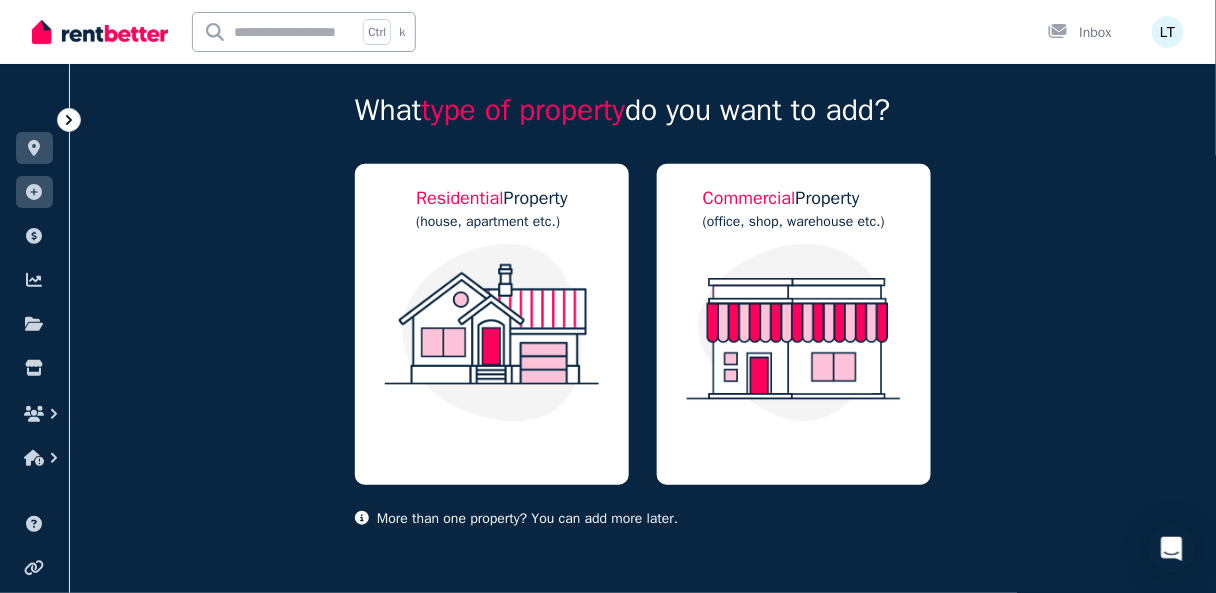 scroll, scrollTop: 128, scrollLeft: 0, axis: vertical 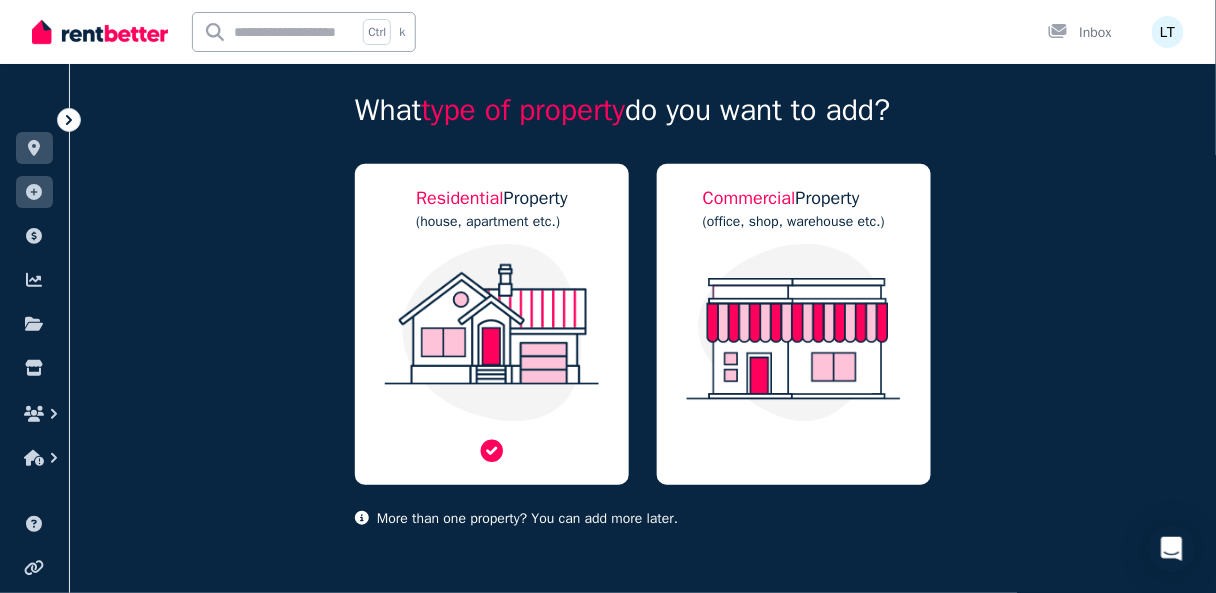 click at bounding box center (492, 333) 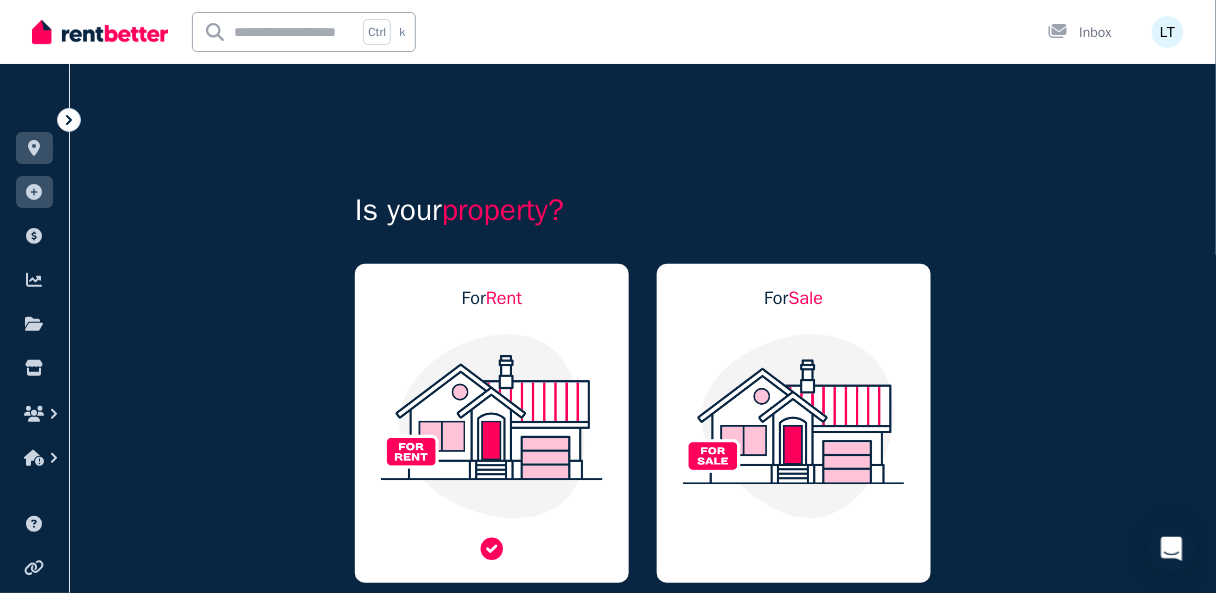 click at bounding box center (492, 426) 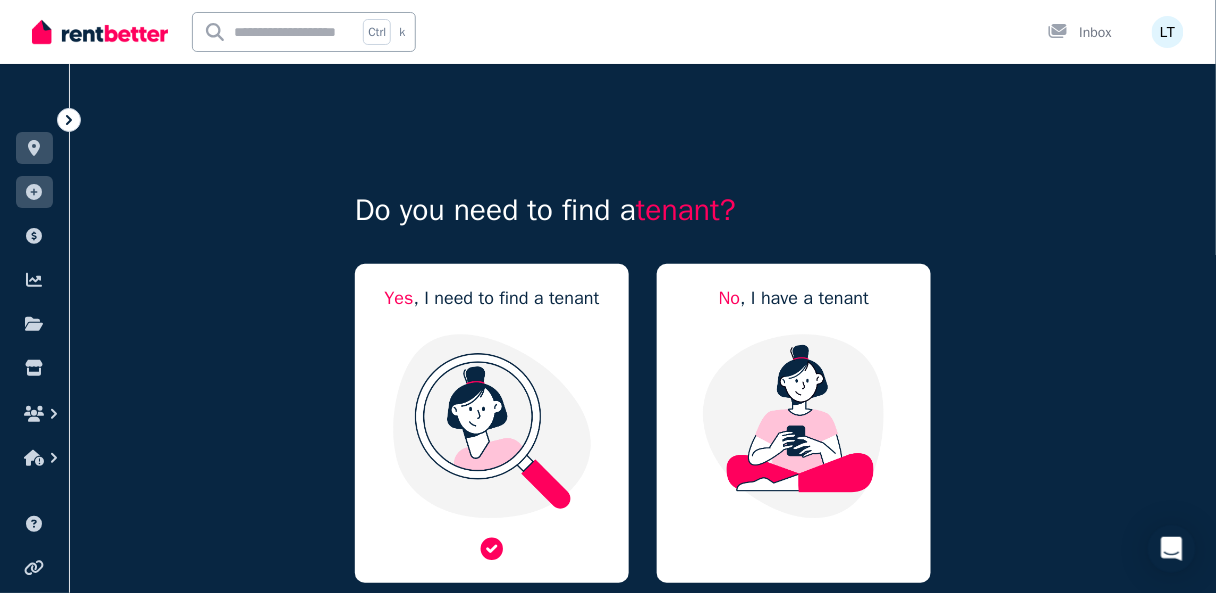 click at bounding box center [492, 426] 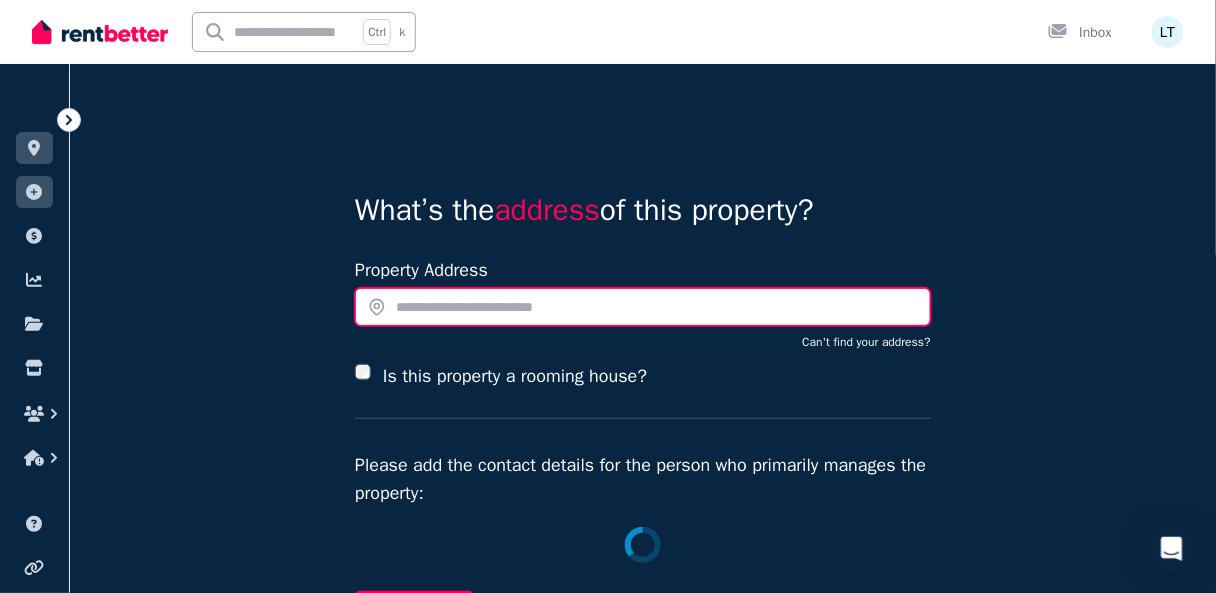 click at bounding box center (643, 307) 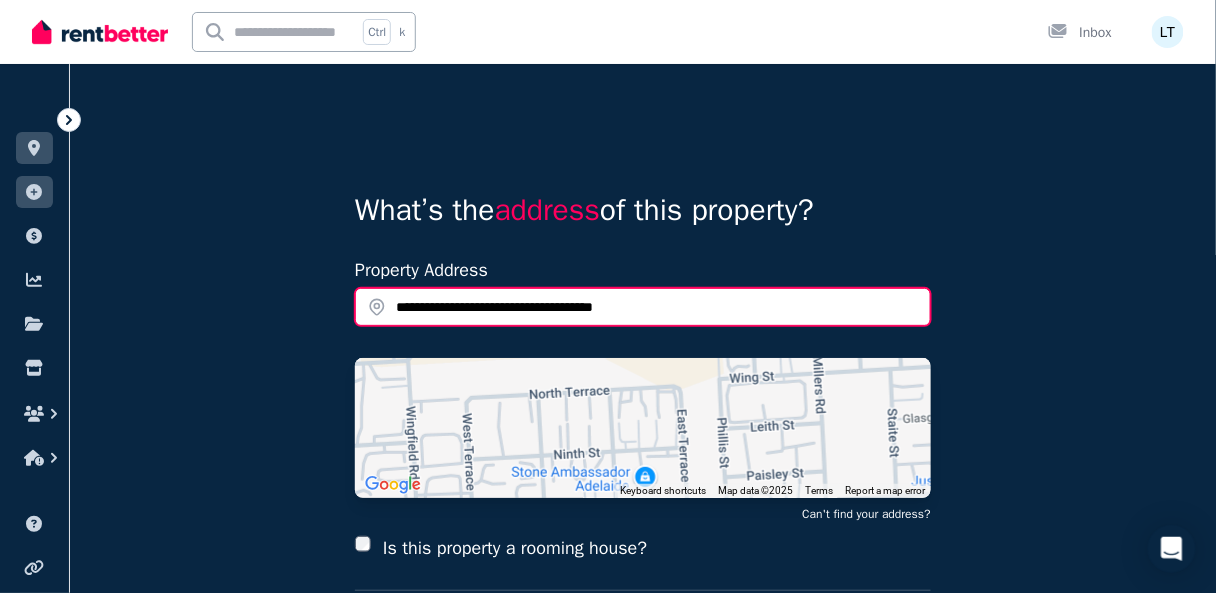type on "**********" 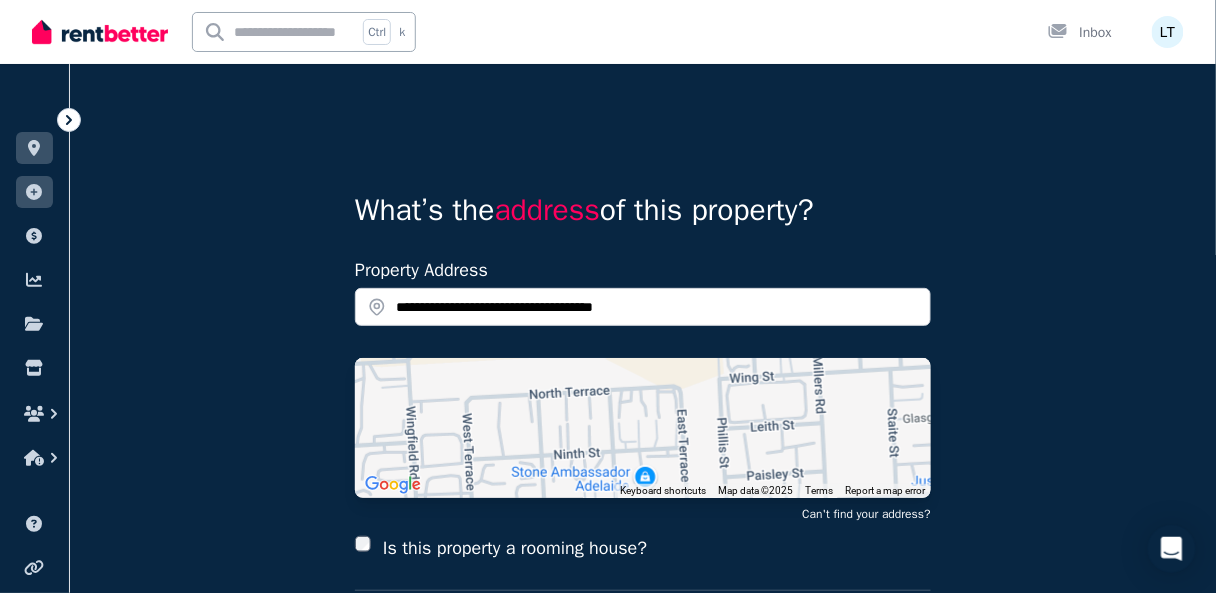 click on "**********" at bounding box center (643, 575) 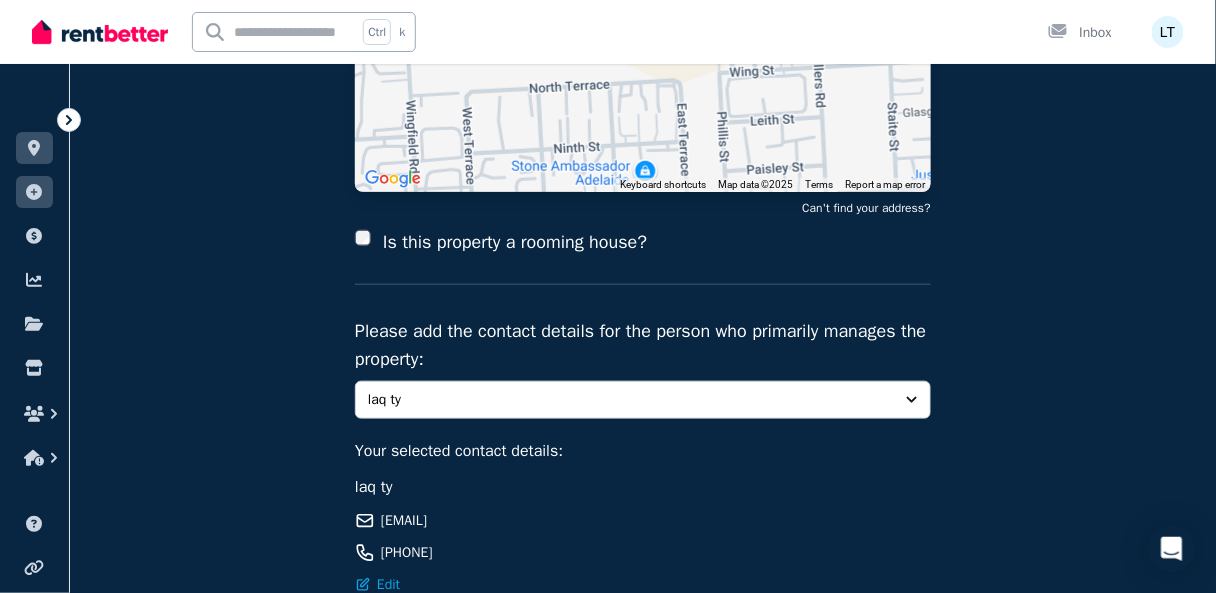 scroll, scrollTop: 320, scrollLeft: 0, axis: vertical 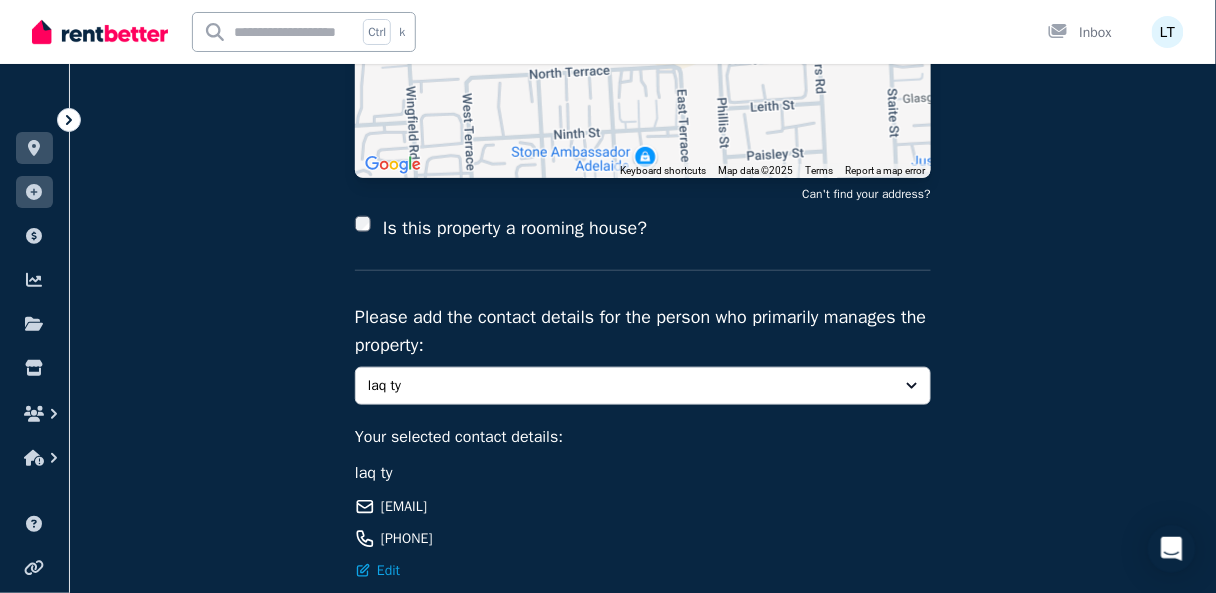 click on "**********" at bounding box center (643, 255) 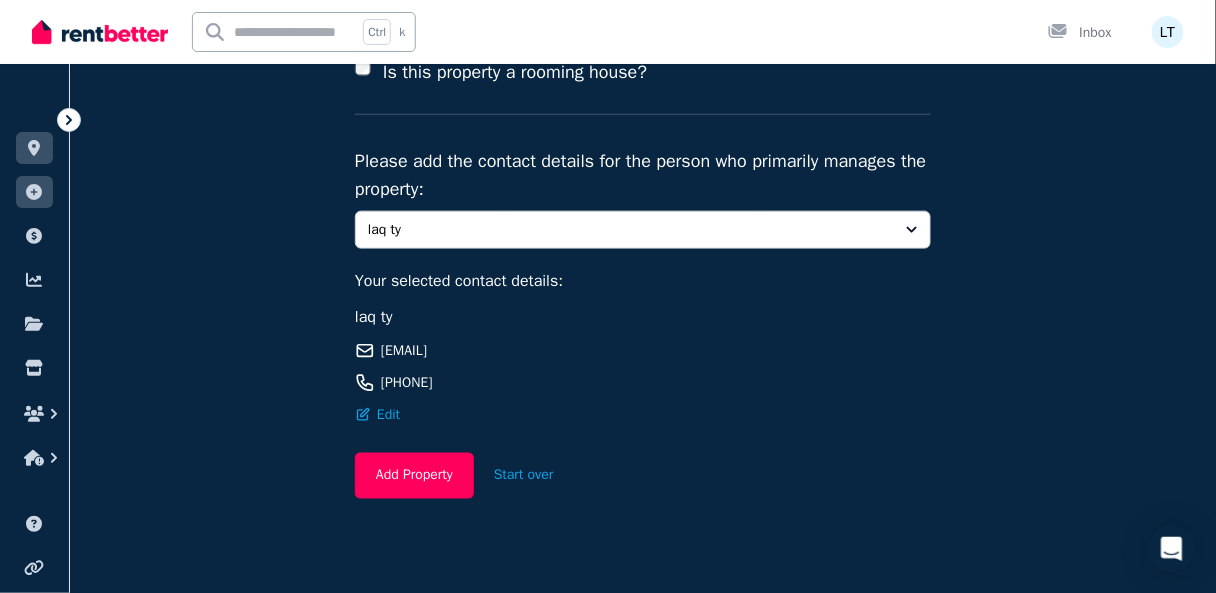 scroll, scrollTop: 492, scrollLeft: 0, axis: vertical 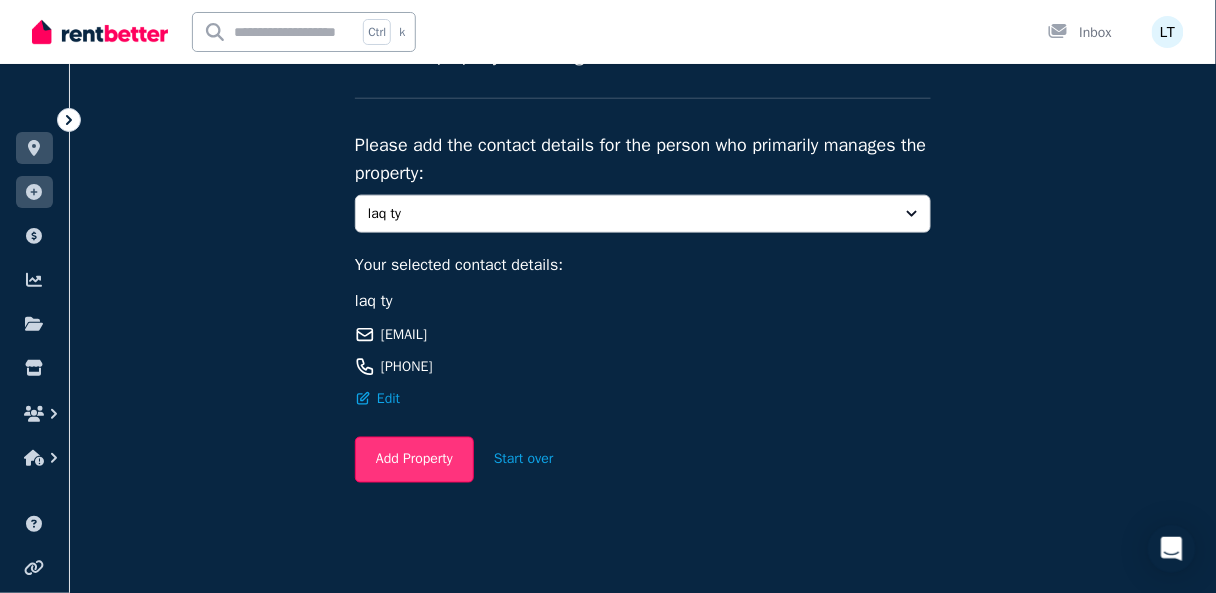 click on "Add Property" at bounding box center (414, 460) 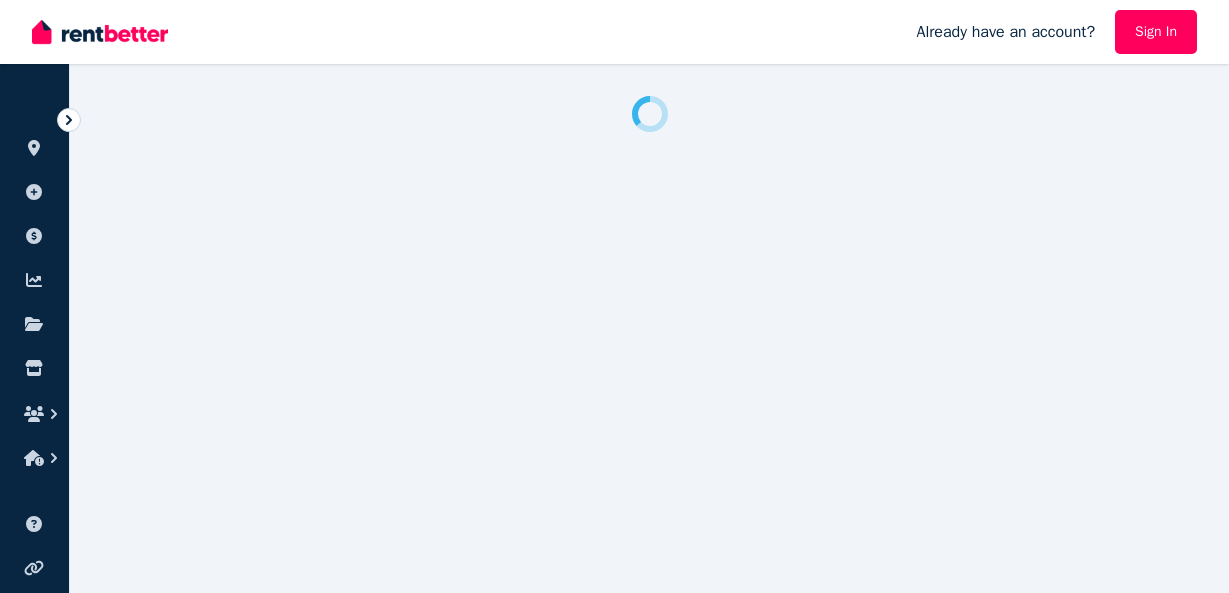 scroll, scrollTop: 0, scrollLeft: 0, axis: both 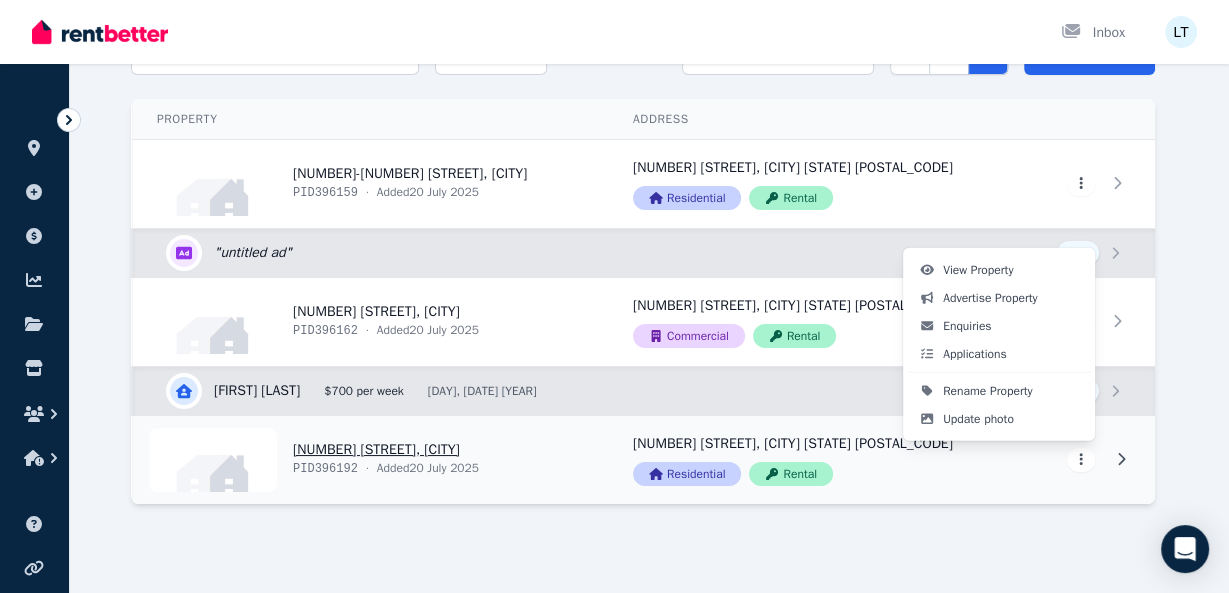 click on "Open main menu Inbox Open user menu ORGANISE Properties Add property Payments Finance report Documents Marketplace Help centre Refer a friend Account settings Your profile laq ty Home Properties Help Search properties Filter Name (A-Z) Add Property Property Address Actions 1-3 Hill View Pl, Bentley PID  396159 · Added  20 July 2025 1-3 Hill View Pl, Bentley WA 6102 Residential Rental View property details 1-3 Hill View Pl, Bentley WA 6102 Residential Rental View property details View property details " untitled ad " Draft Edit listing:  5-6 Trinca Ct, Werribee PID  396162 · Added  20 July 2025 5-6 Trinca Ct, Werribee VIC 3030 Commercial Rental View property details 5-6 Trinca Ct, Werribee VIC 3030 Commercial Rental View property details View property details Tricsa Mailina $700 per week Thu, 21 Aug 2025 Setting up View details for  Tricsa Mailina 8 Ninth St, Wingfield PID  396192 · Added  20 July 2025 8 Ninth St, Wingfield SA 5013 Residential Rental View property details 8 Ninth St, Wingfield SA 5013" at bounding box center (614, 179) 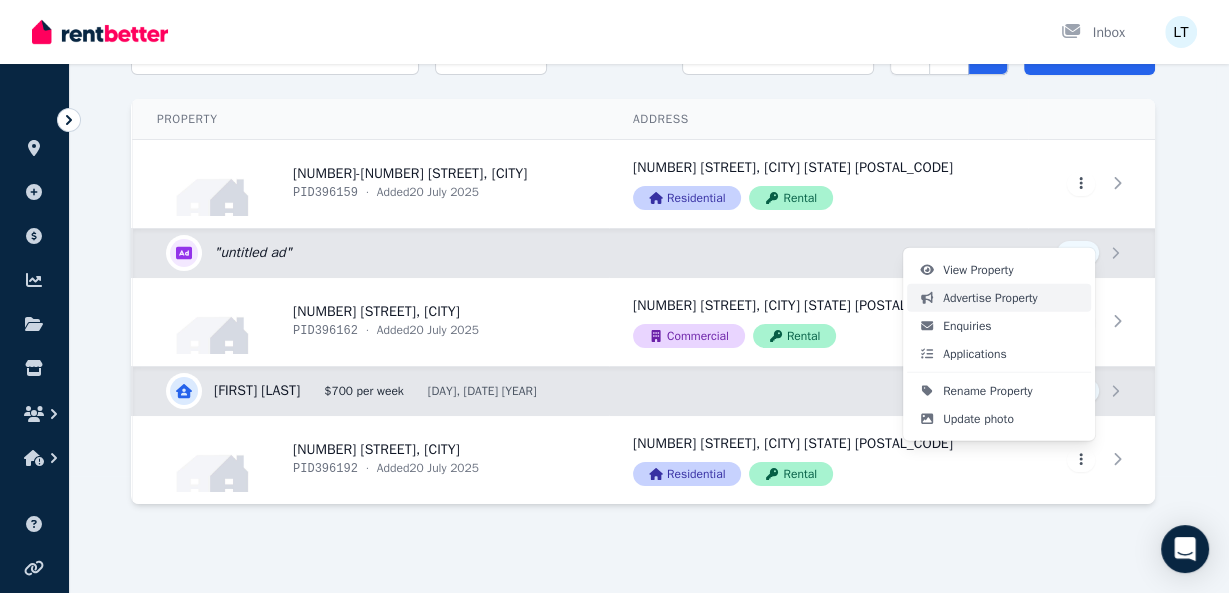 click on "Advertise Property" at bounding box center [990, 298] 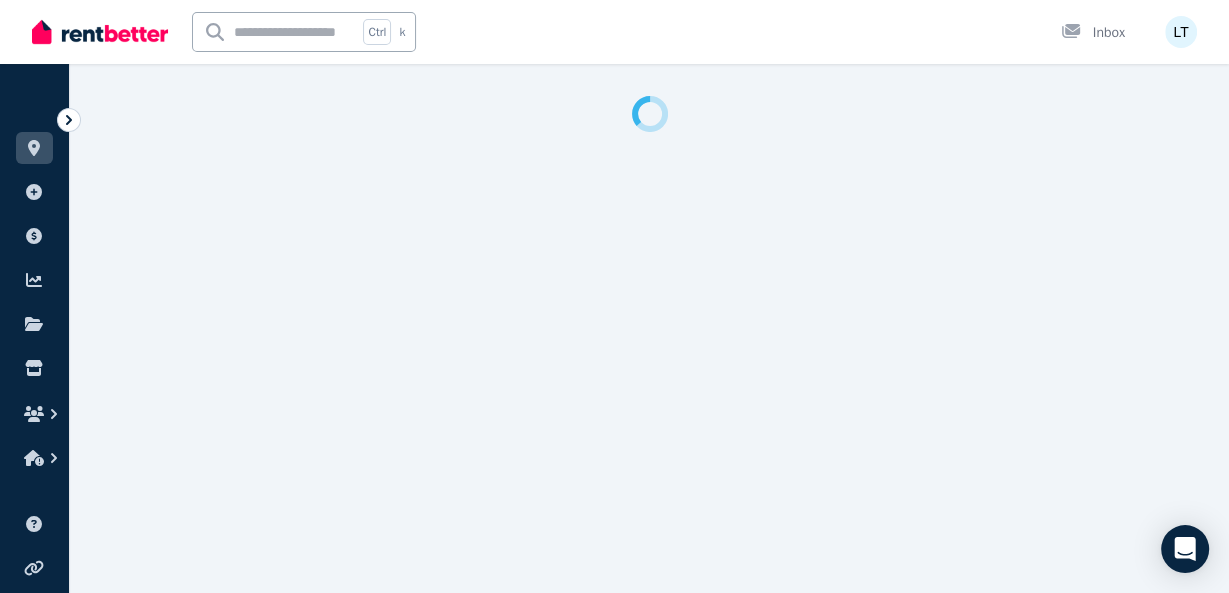 select on "**" 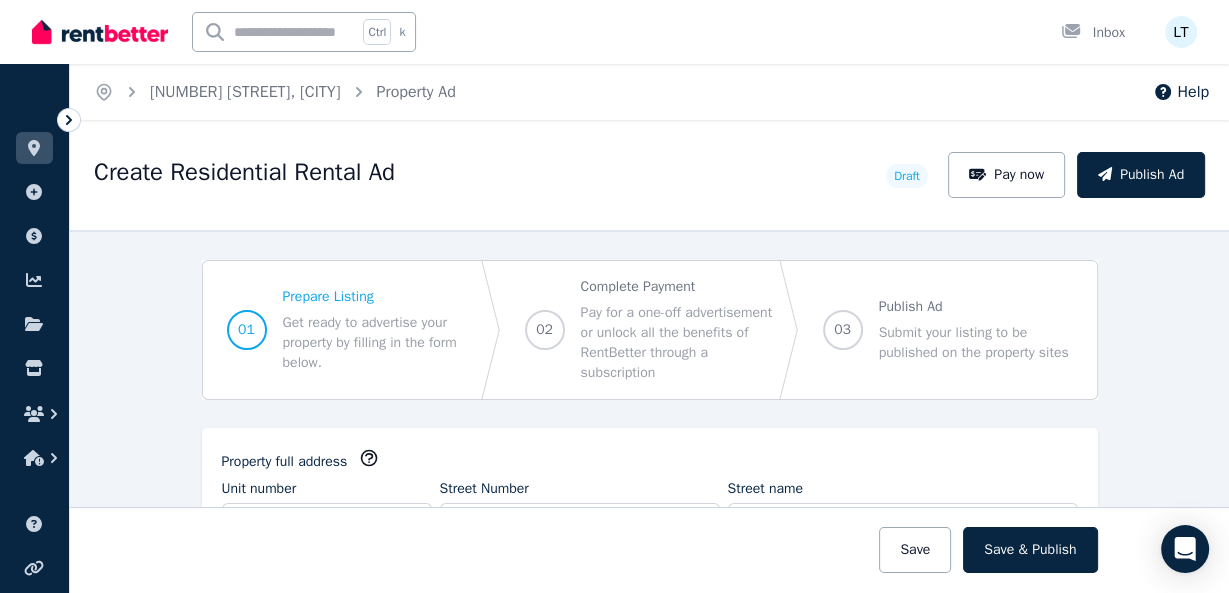 click on "**********" at bounding box center [649, 411] 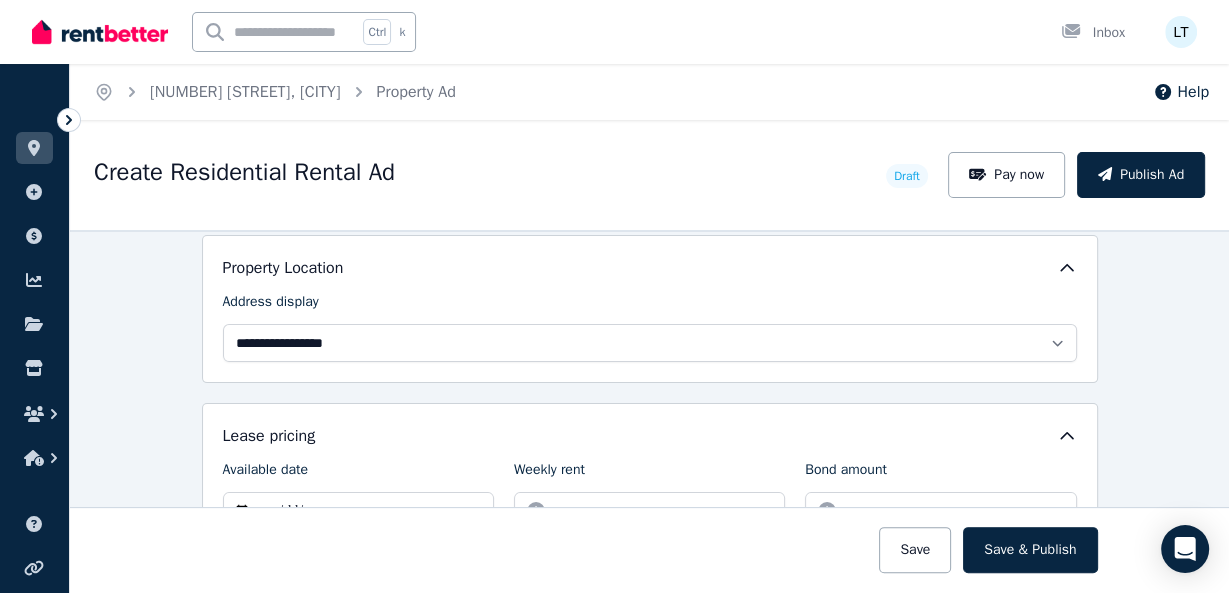 scroll, scrollTop: 448, scrollLeft: 0, axis: vertical 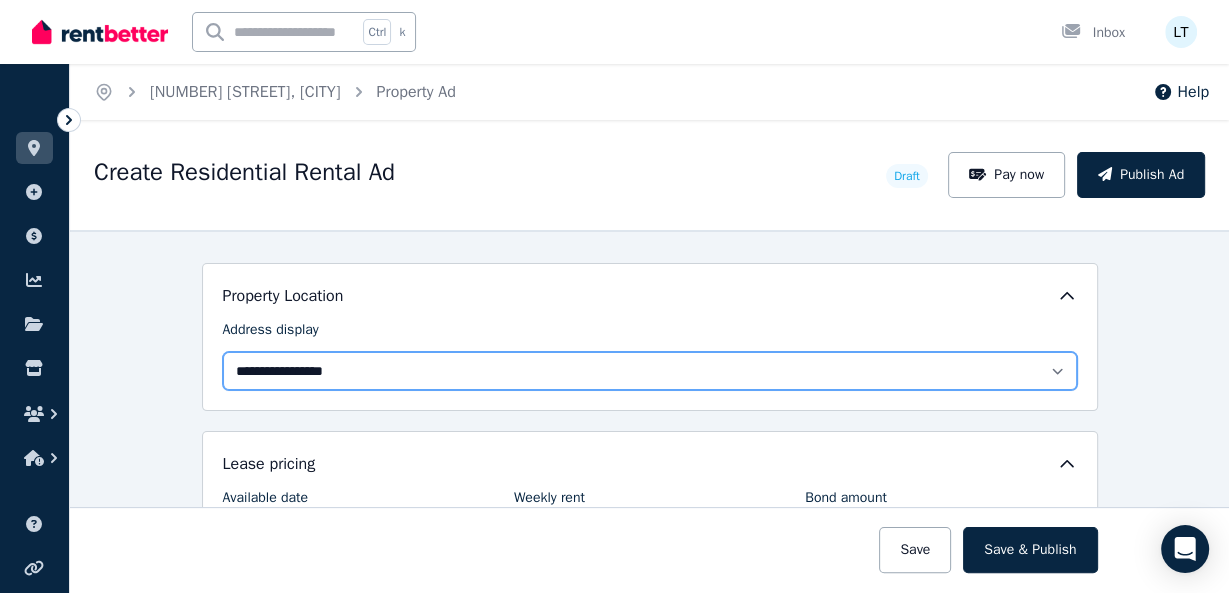 click on "**********" at bounding box center [650, 371] 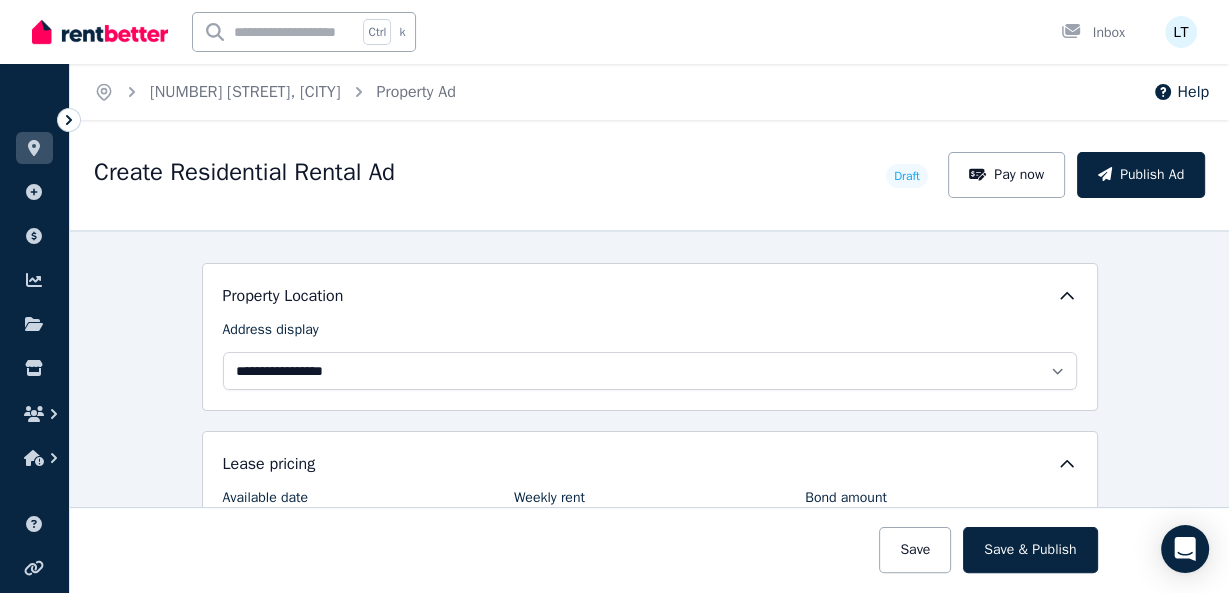 click on "**********" at bounding box center [649, 411] 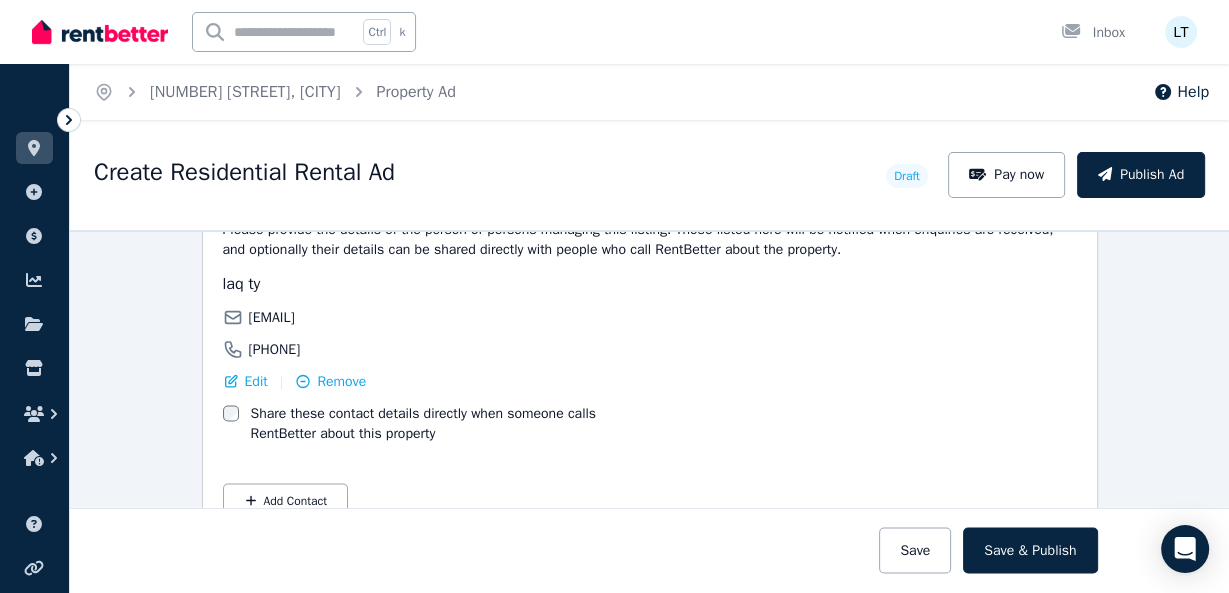scroll, scrollTop: 3116, scrollLeft: 0, axis: vertical 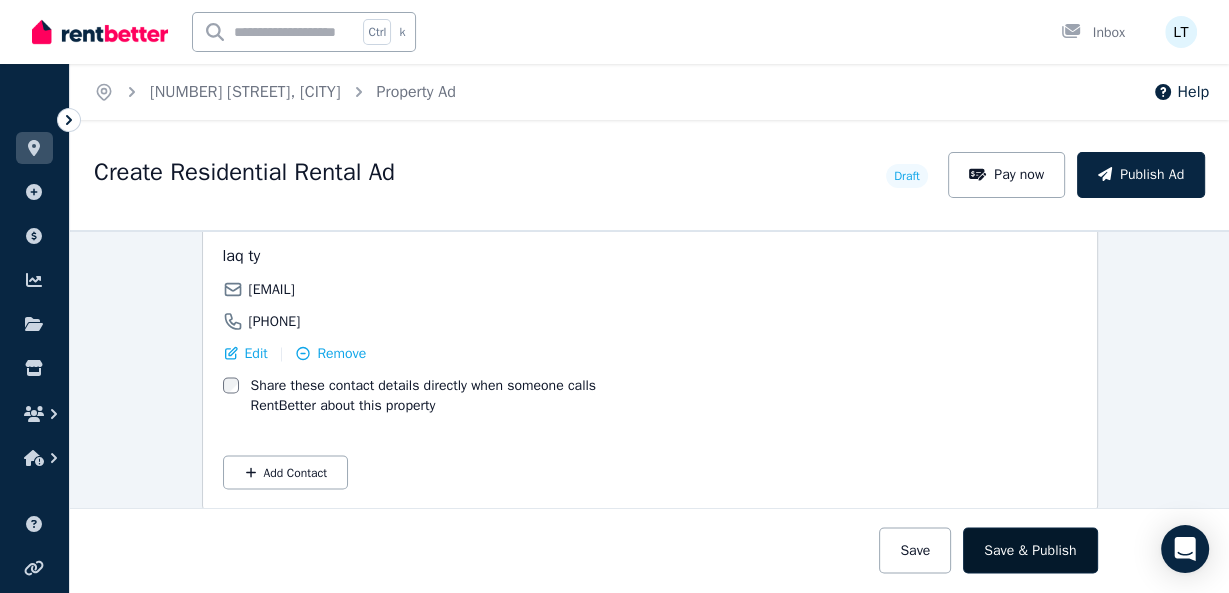 click on "Save & Publish" at bounding box center (1030, 550) 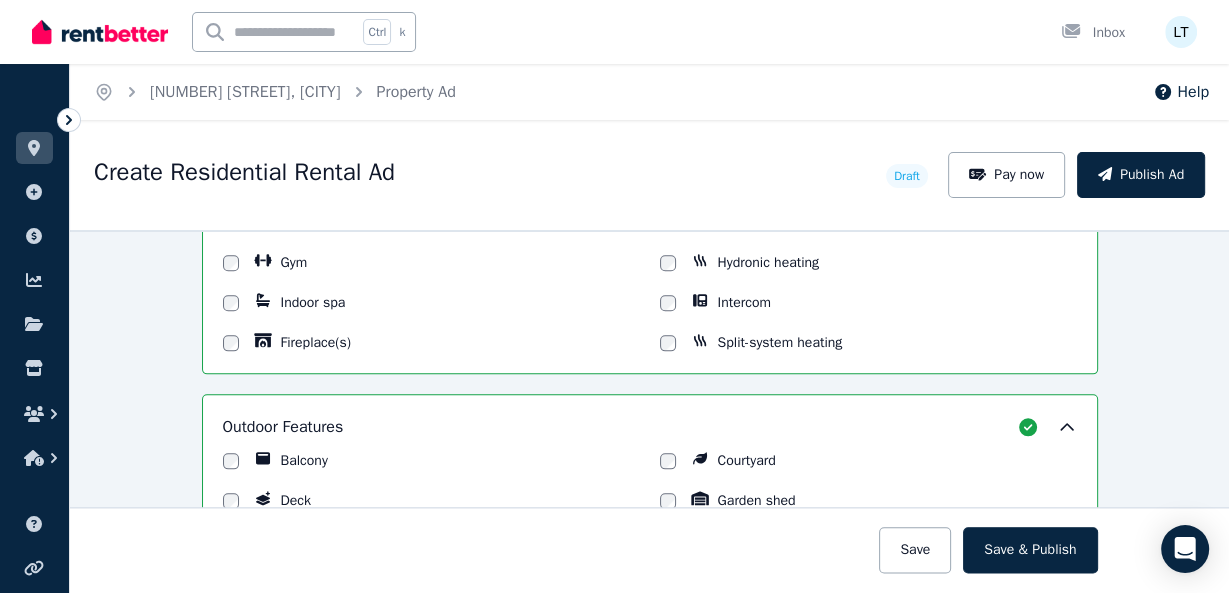 scroll, scrollTop: 1930, scrollLeft: 0, axis: vertical 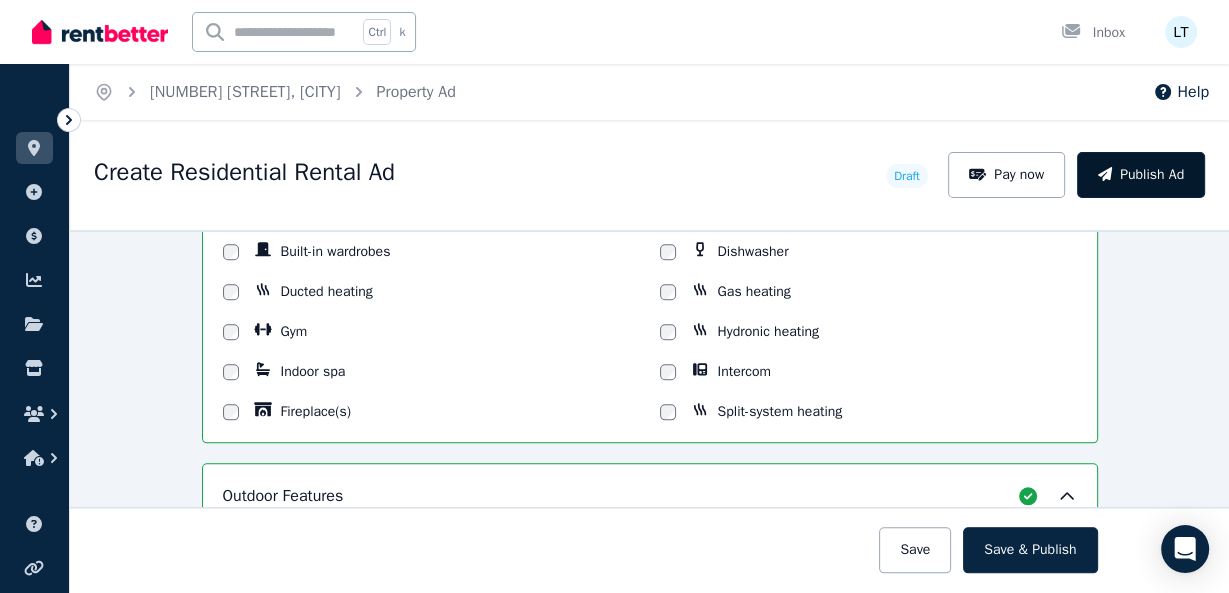 click on "Publish Ad" at bounding box center [1141, 175] 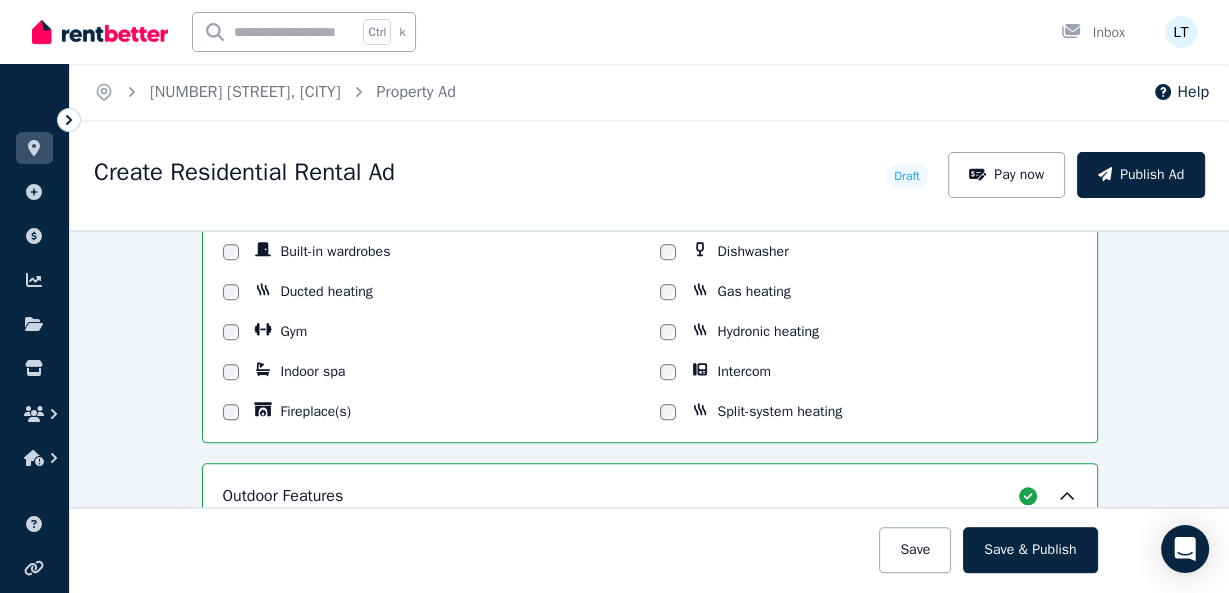 click on "**********" at bounding box center (649, 411) 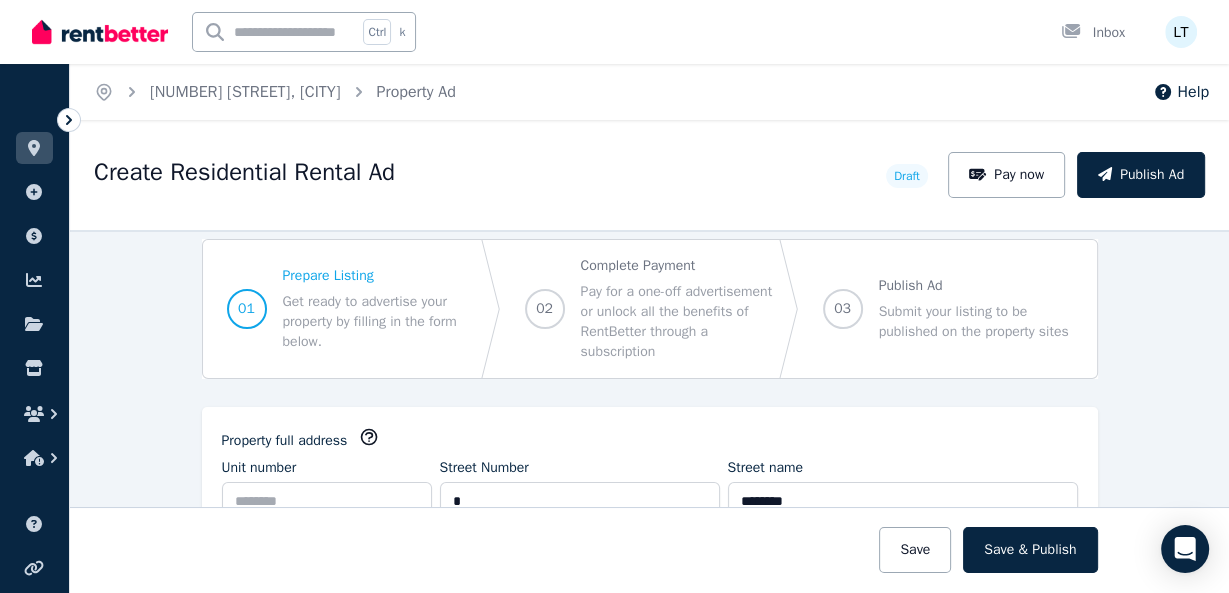 scroll, scrollTop: 0, scrollLeft: 0, axis: both 